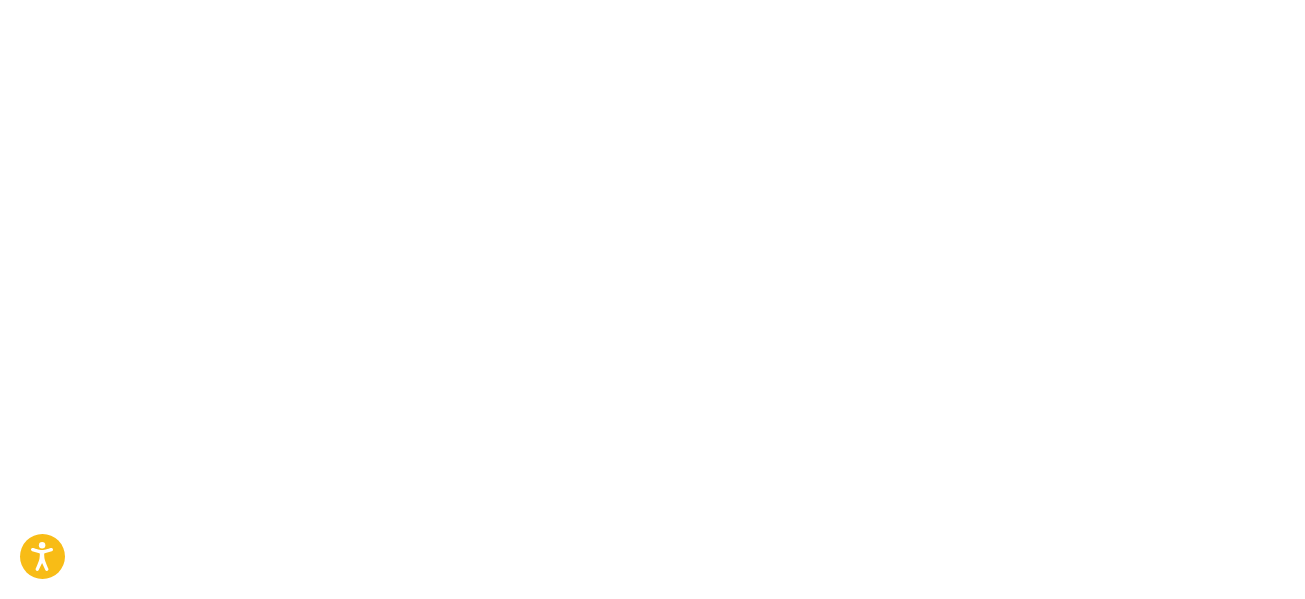 scroll, scrollTop: 0, scrollLeft: 0, axis: both 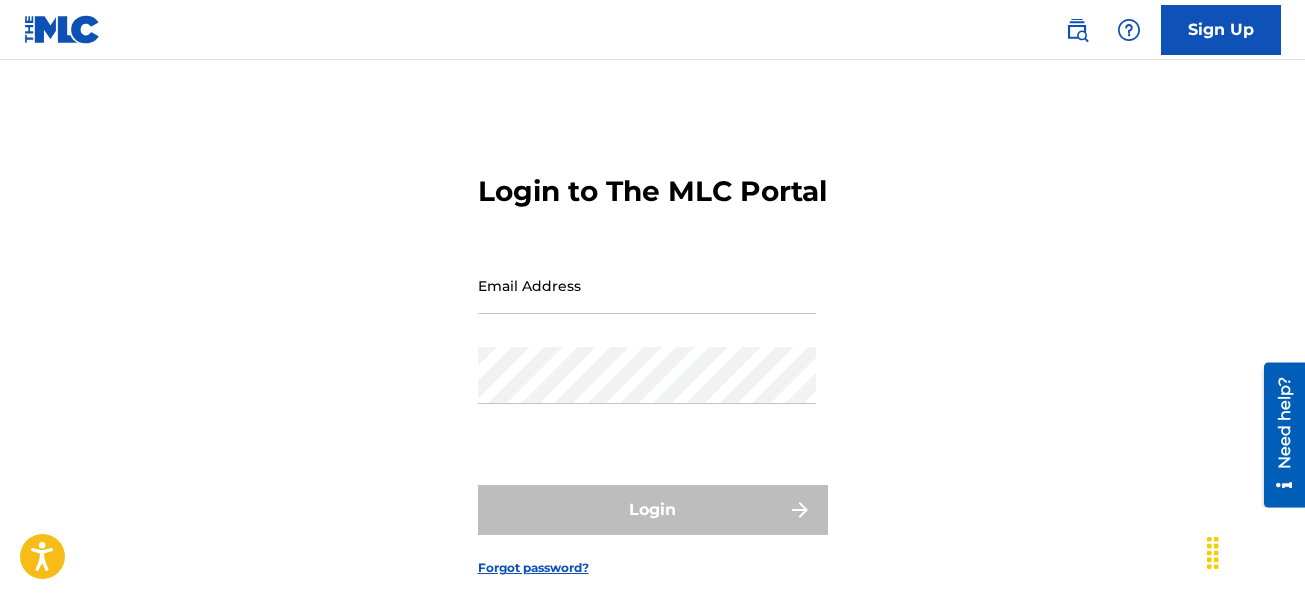 type on "[EMAIL]" 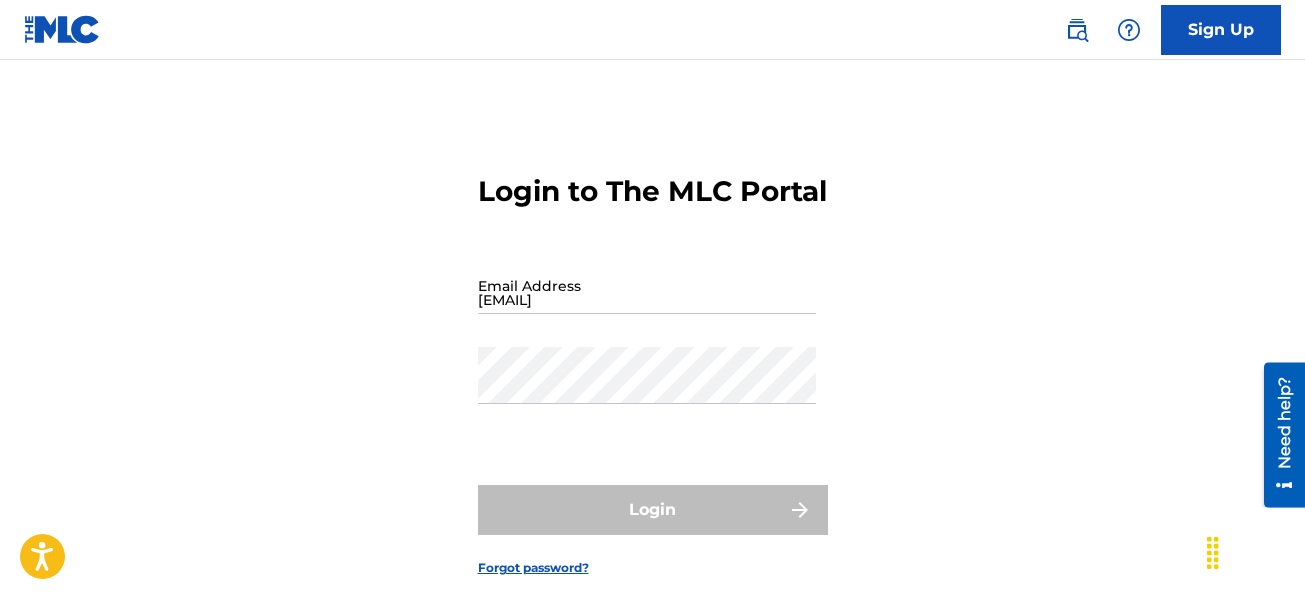 click on "Login" at bounding box center (653, 510) 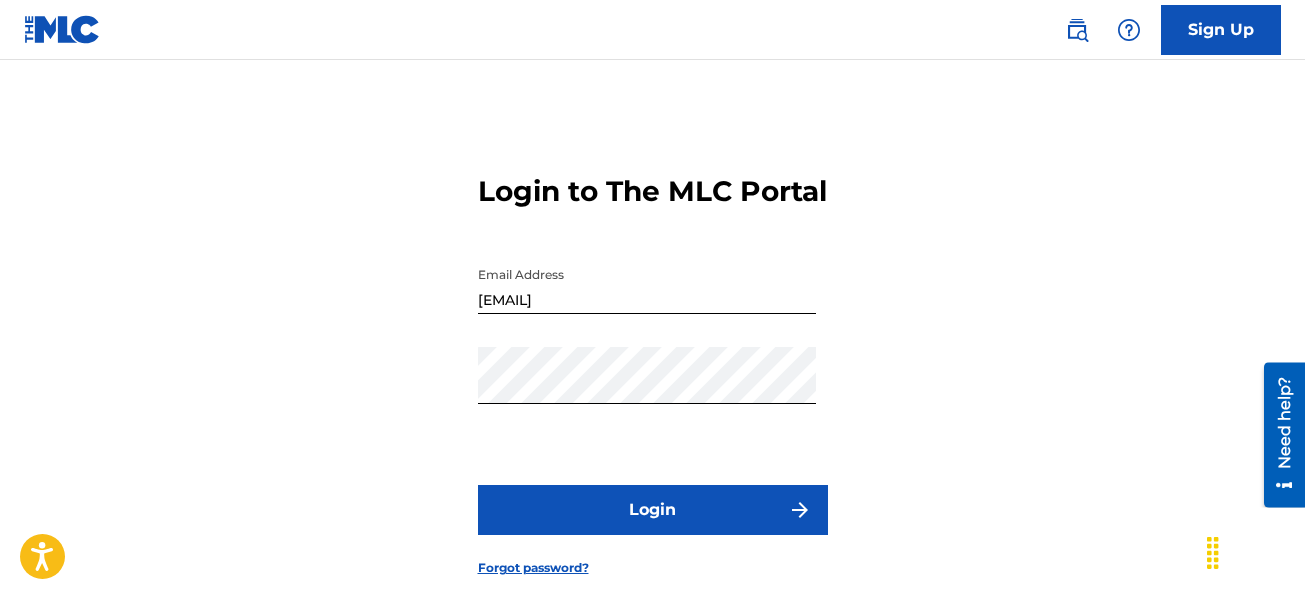 click on "Login" at bounding box center (653, 510) 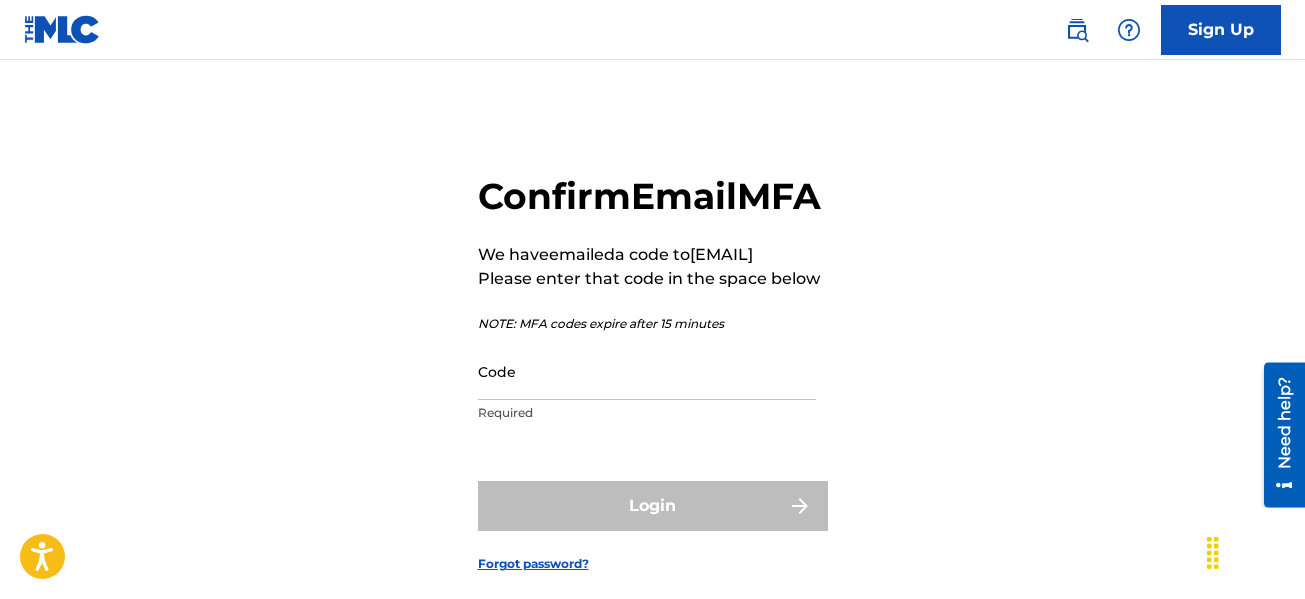 click on "Code" at bounding box center (647, 371) 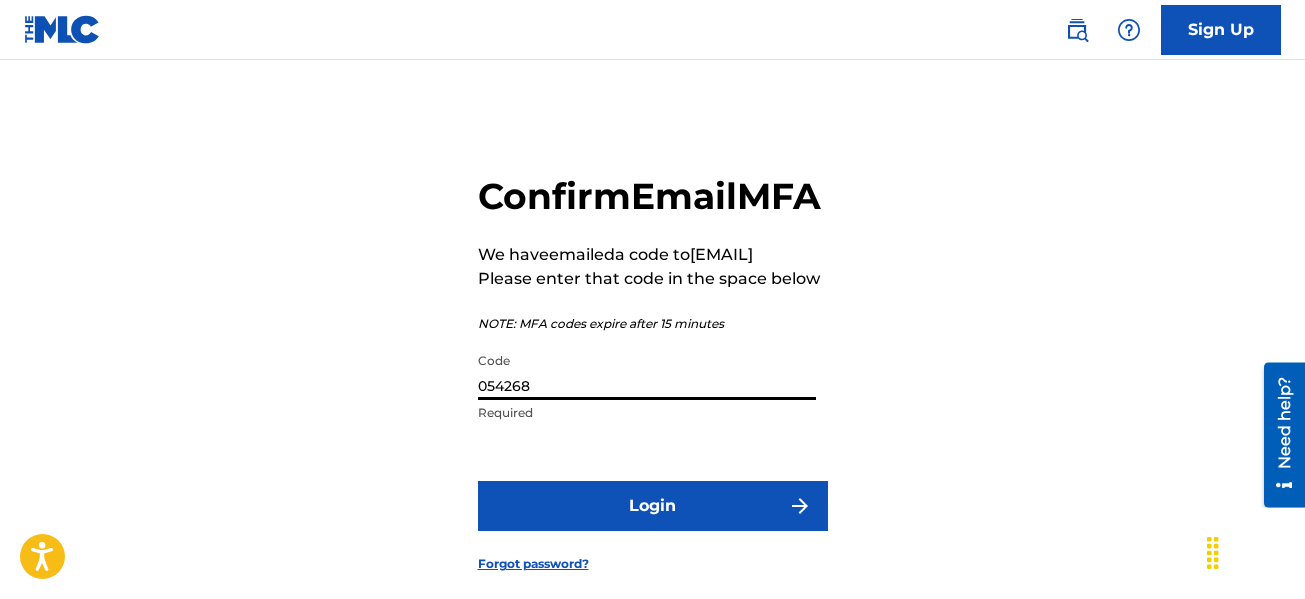 type on "054268" 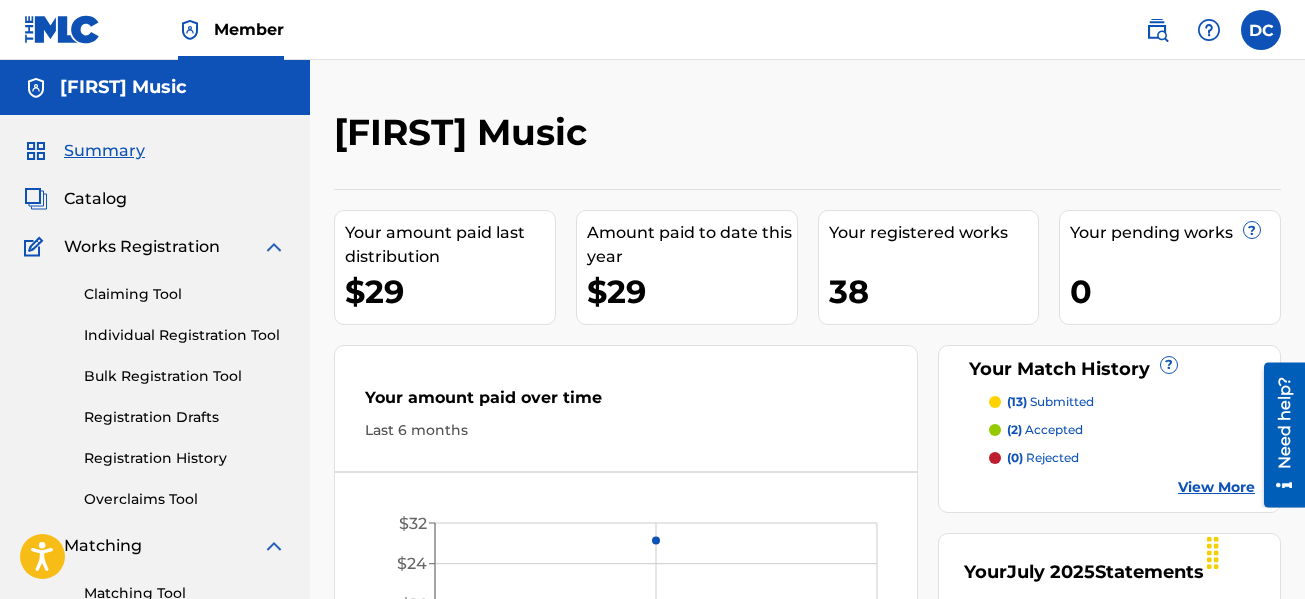 click on "View More" at bounding box center [1216, 487] 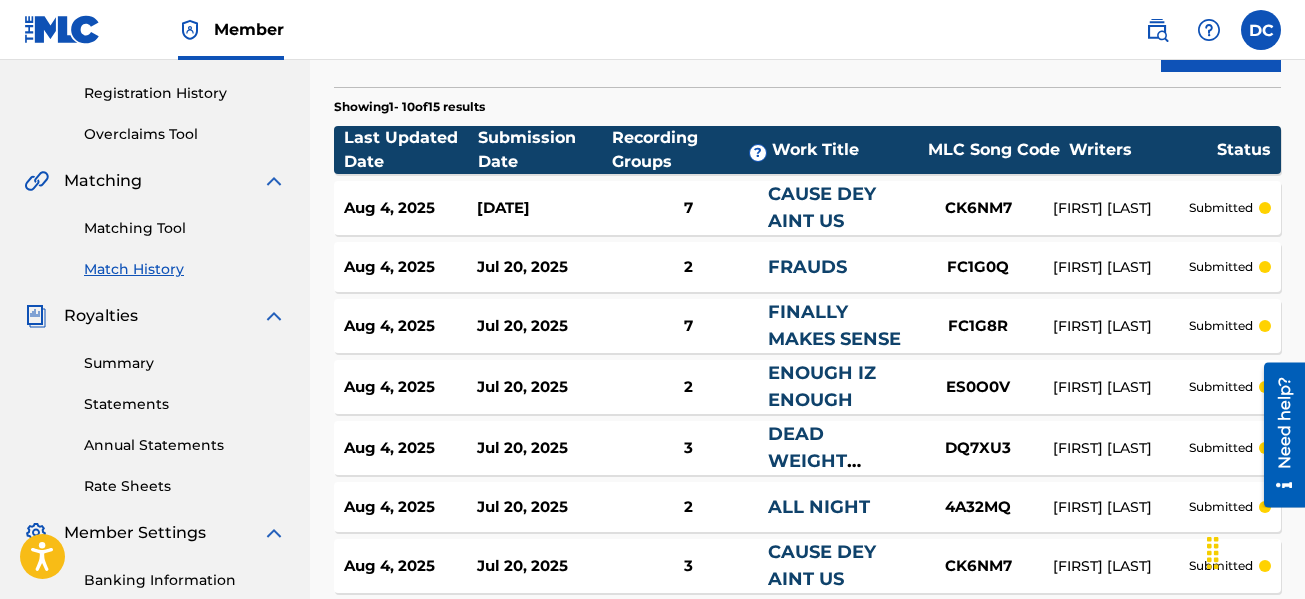 scroll, scrollTop: 400, scrollLeft: 0, axis: vertical 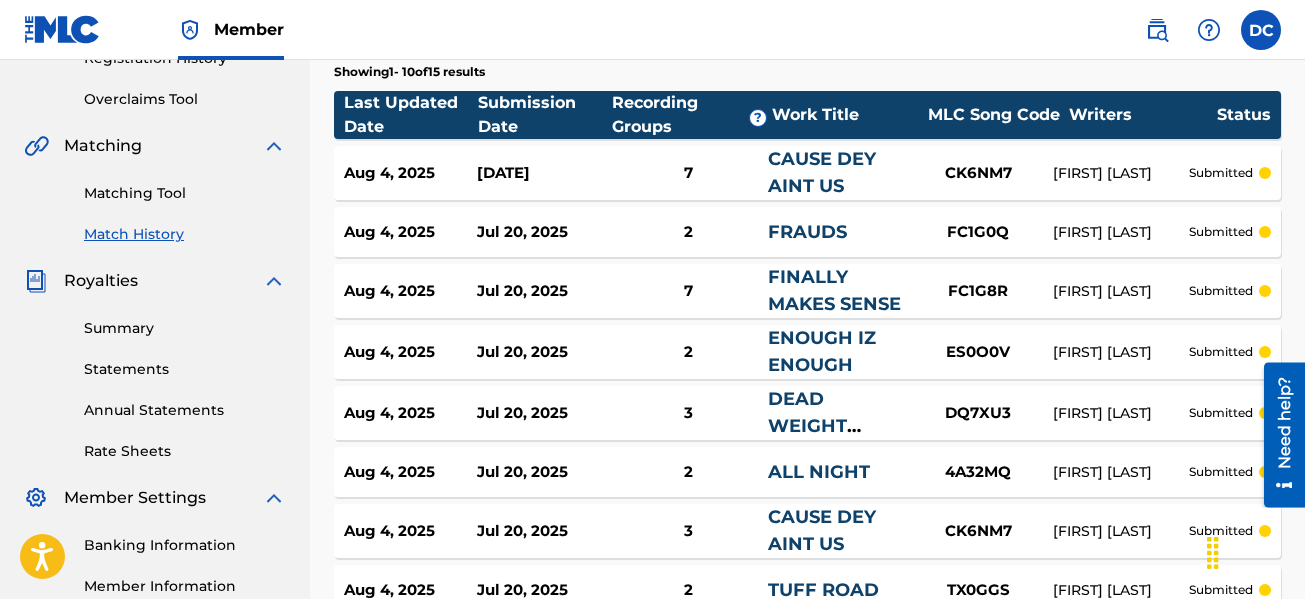 click on "CAUSE DEY AINT US" at bounding box center (822, 172) 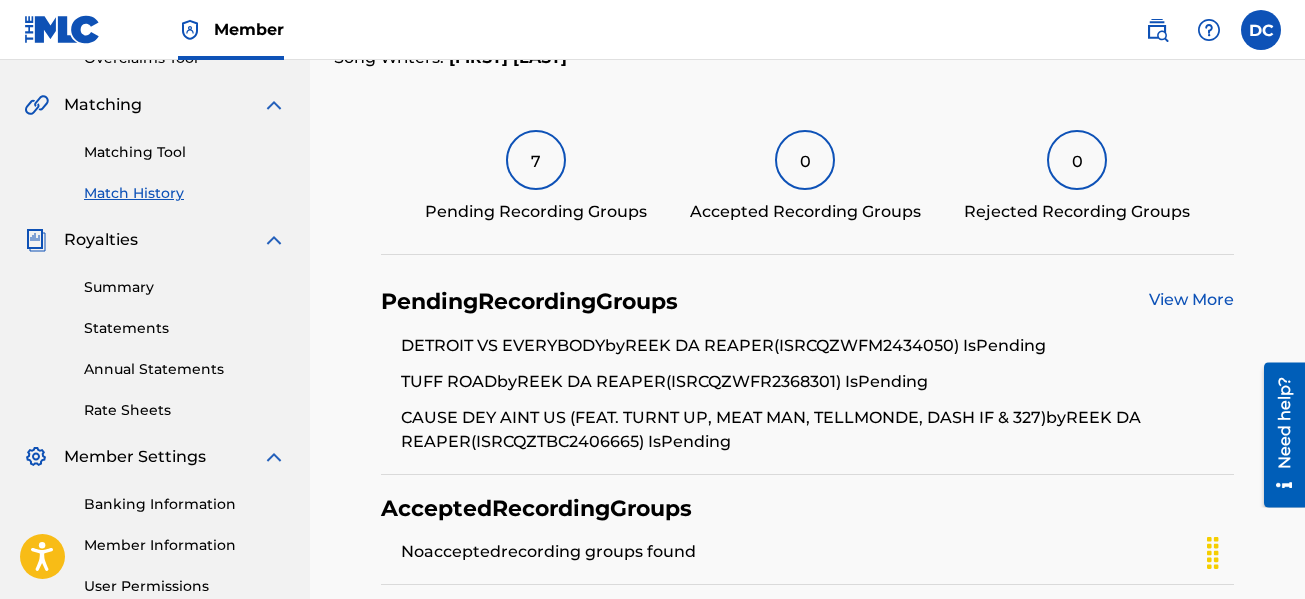 scroll, scrollTop: 433, scrollLeft: 0, axis: vertical 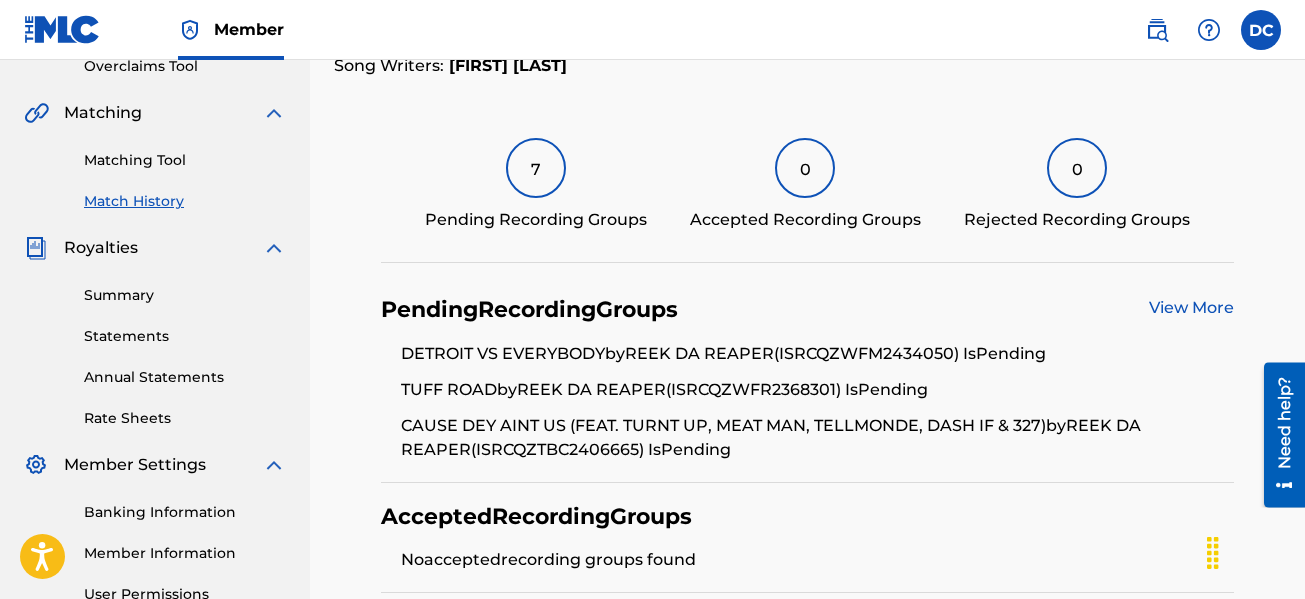 drag, startPoint x: 1186, startPoint y: 289, endPoint x: 1188, endPoint y: 306, distance: 17.117243 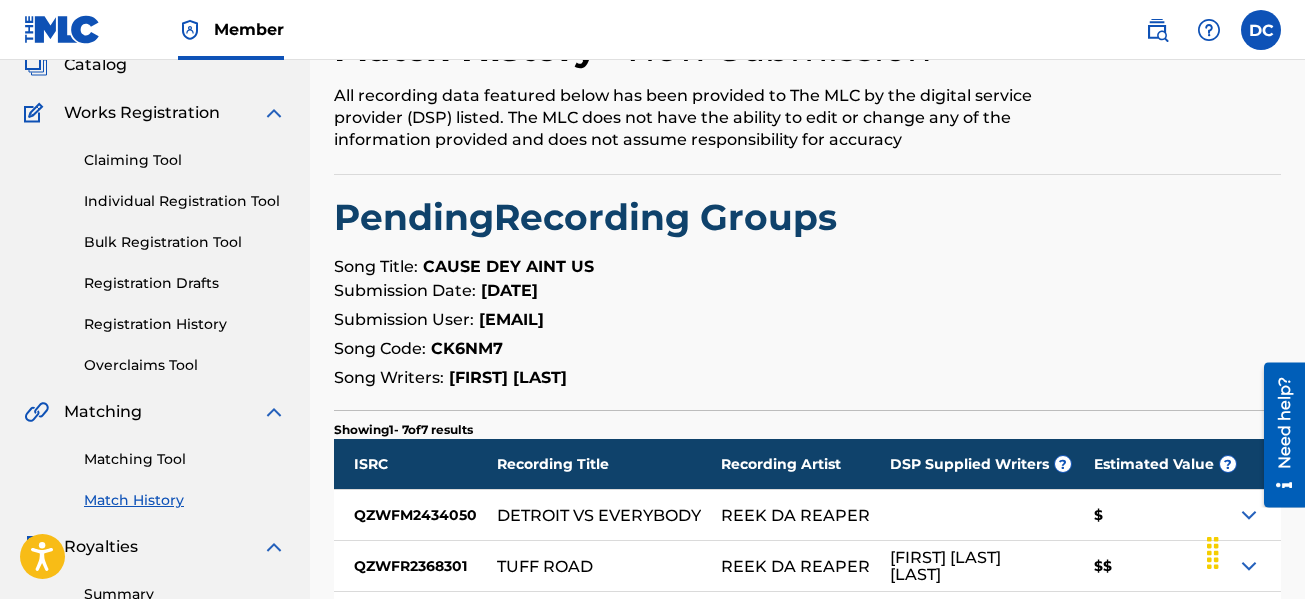 scroll, scrollTop: 400, scrollLeft: 0, axis: vertical 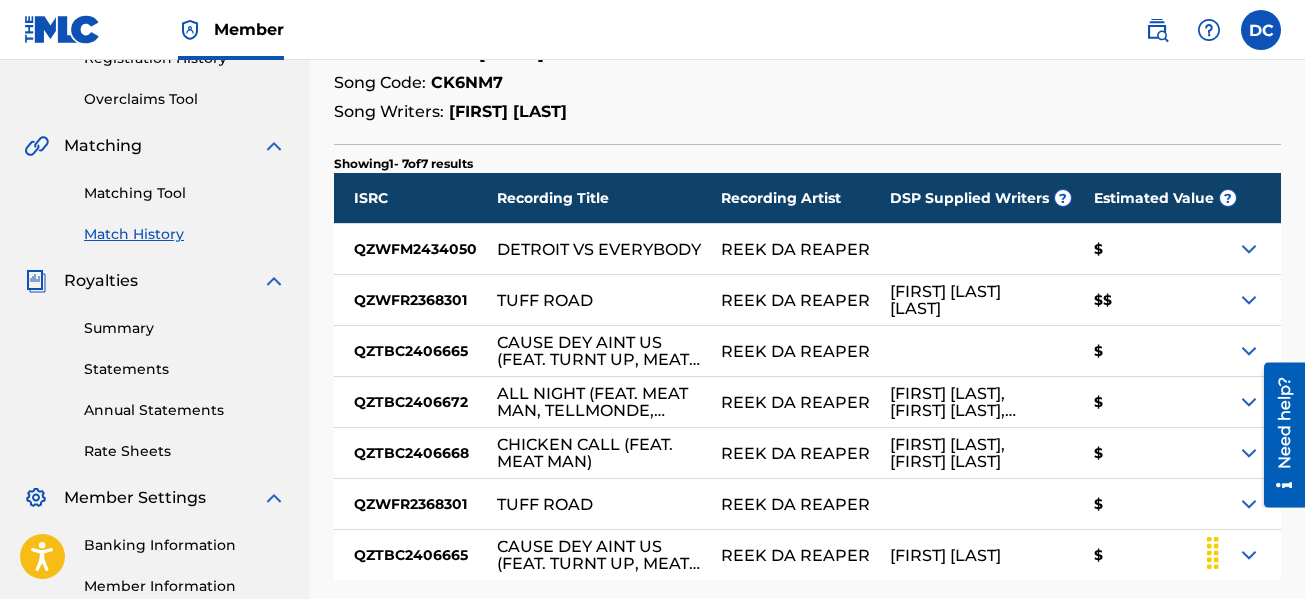 click at bounding box center (1249, 249) 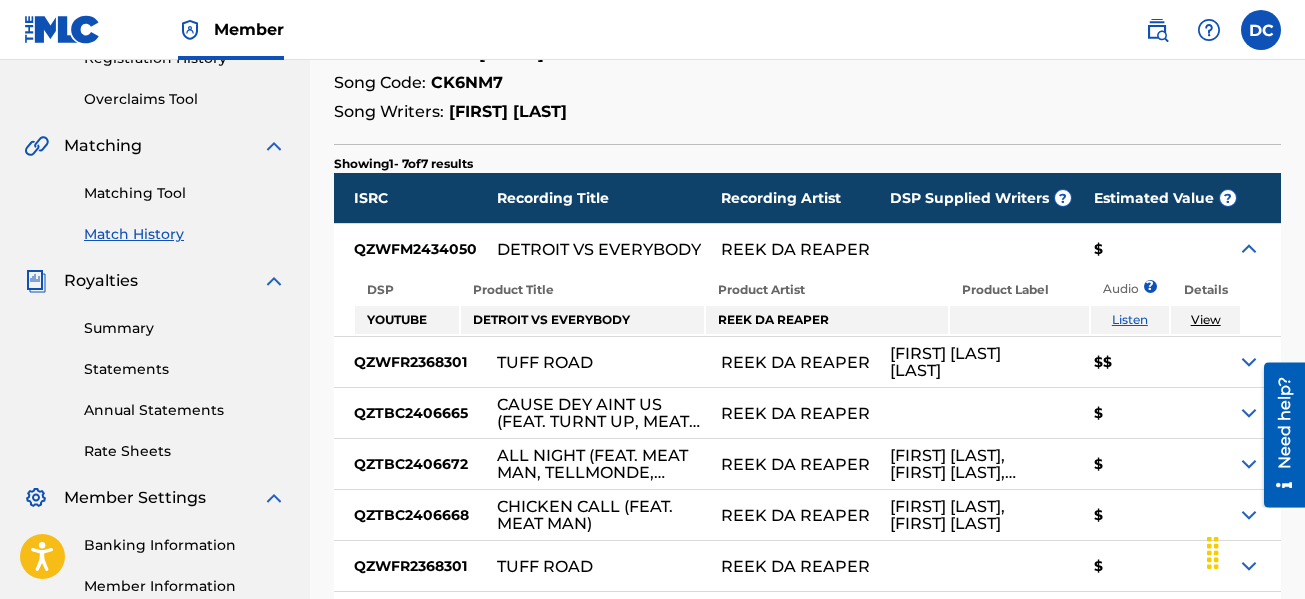 click at bounding box center (1249, 249) 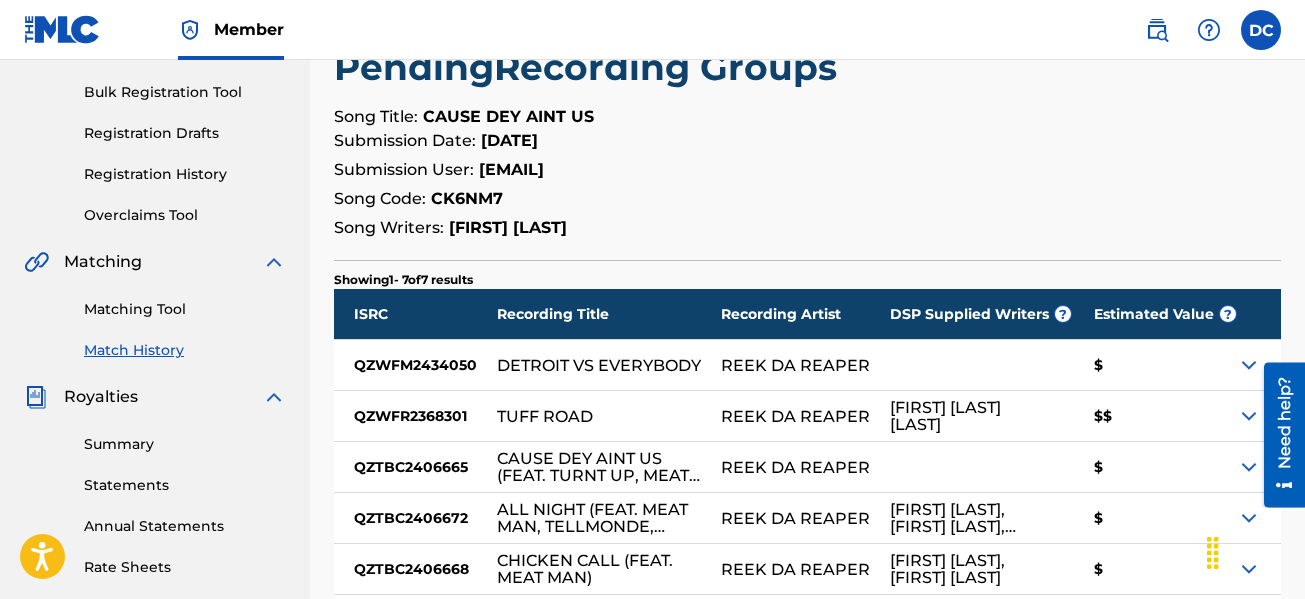 scroll, scrollTop: 500, scrollLeft: 0, axis: vertical 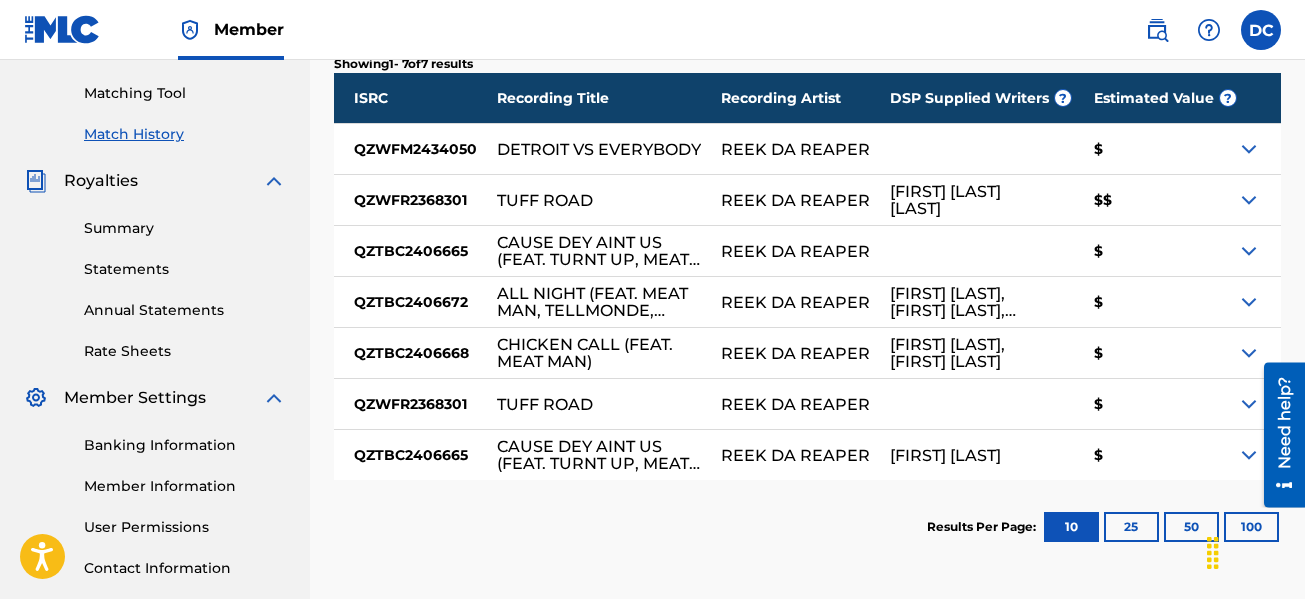 click at bounding box center (1277, 434) 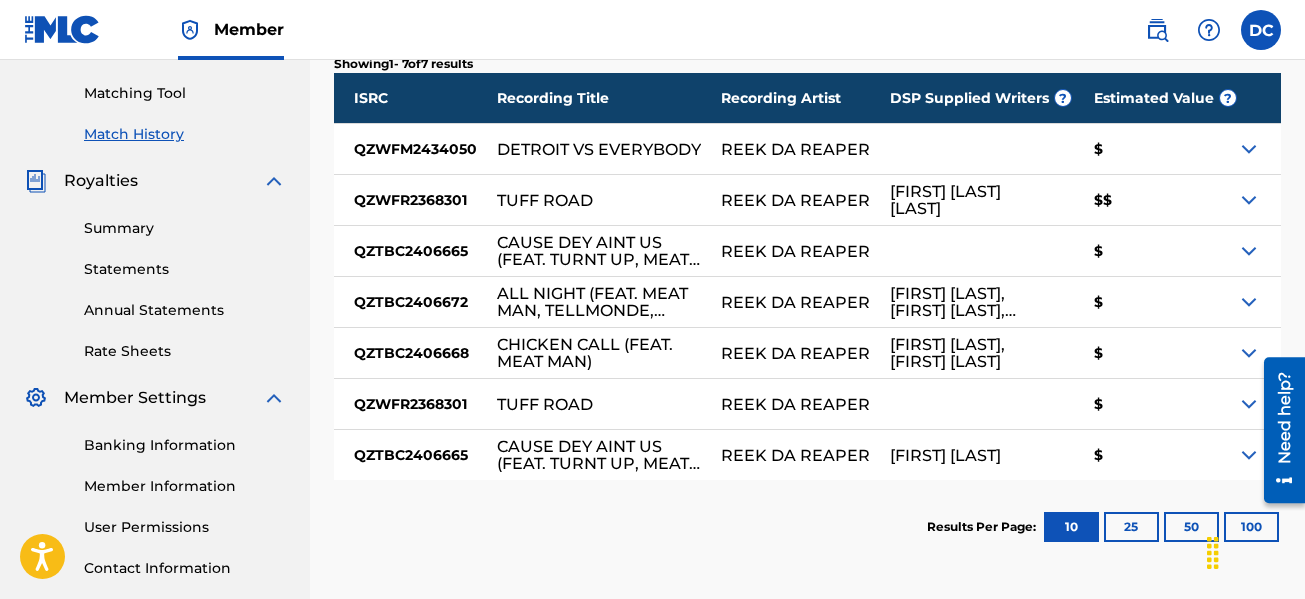 click at bounding box center (1277, 429) 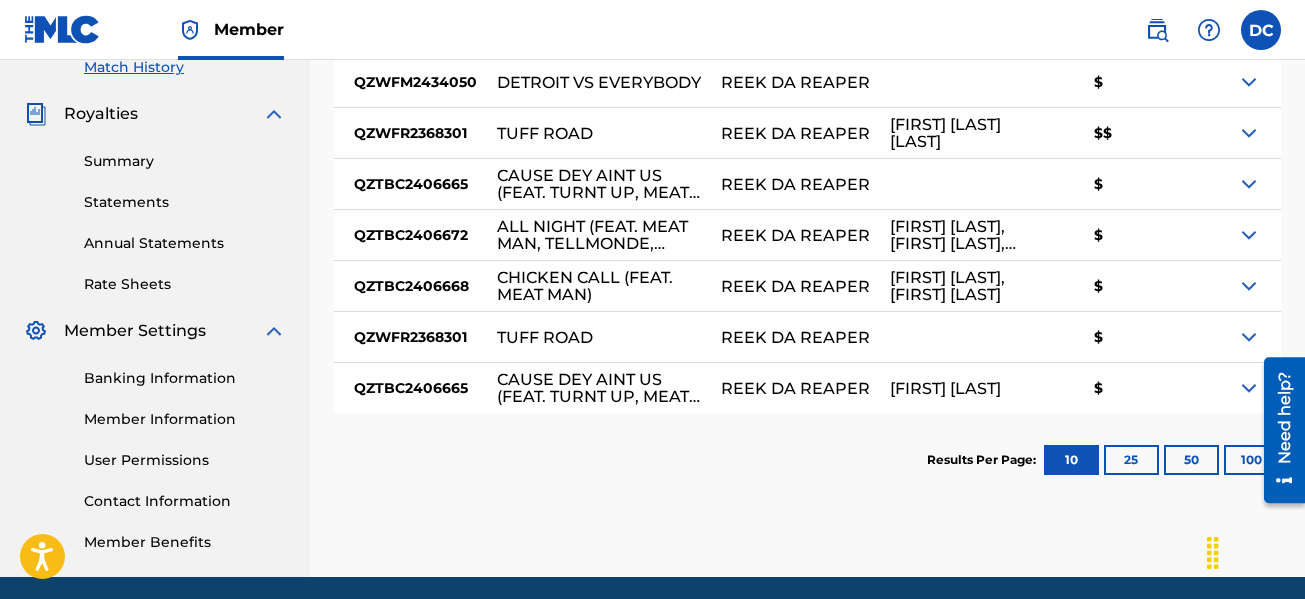scroll, scrollTop: 641, scrollLeft: 0, axis: vertical 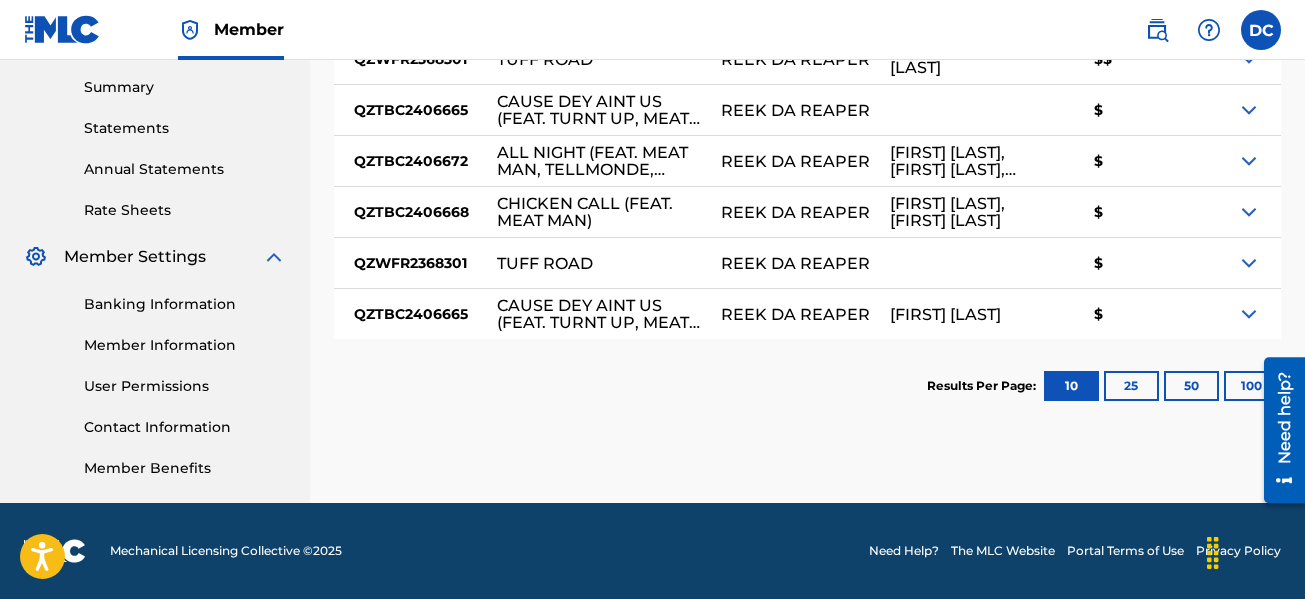 click at bounding box center [1249, 314] 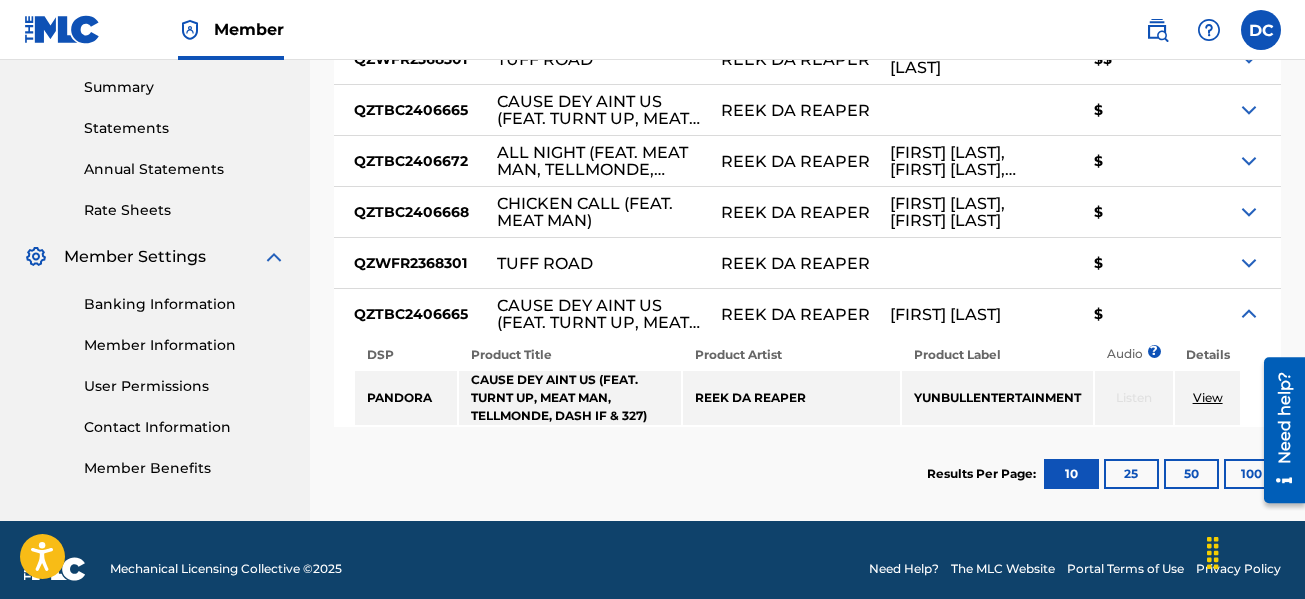 click on "View" at bounding box center (1208, 397) 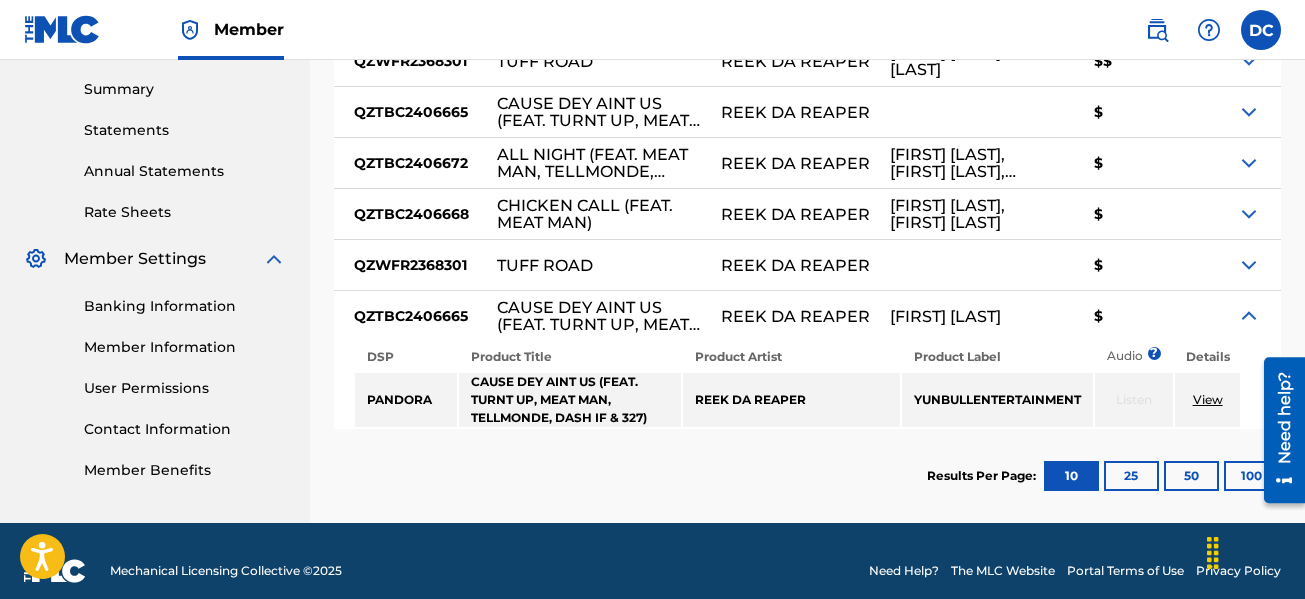 scroll, scrollTop: 641, scrollLeft: 0, axis: vertical 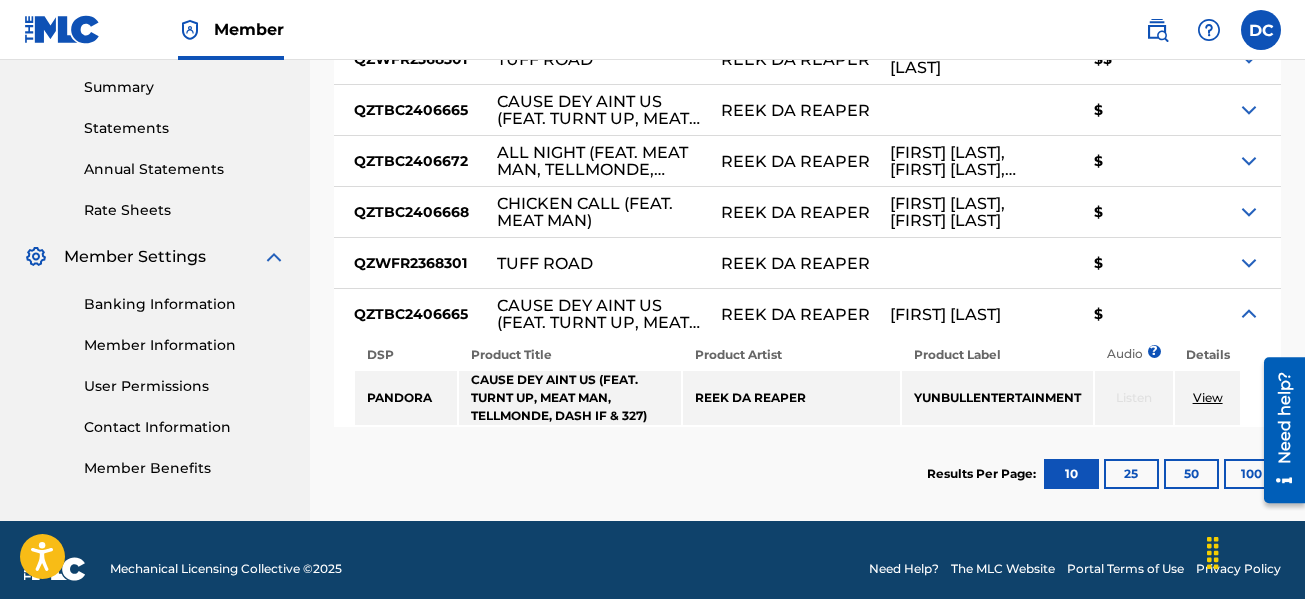 drag, startPoint x: 575, startPoint y: 209, endPoint x: 556, endPoint y: 215, distance: 19.924858 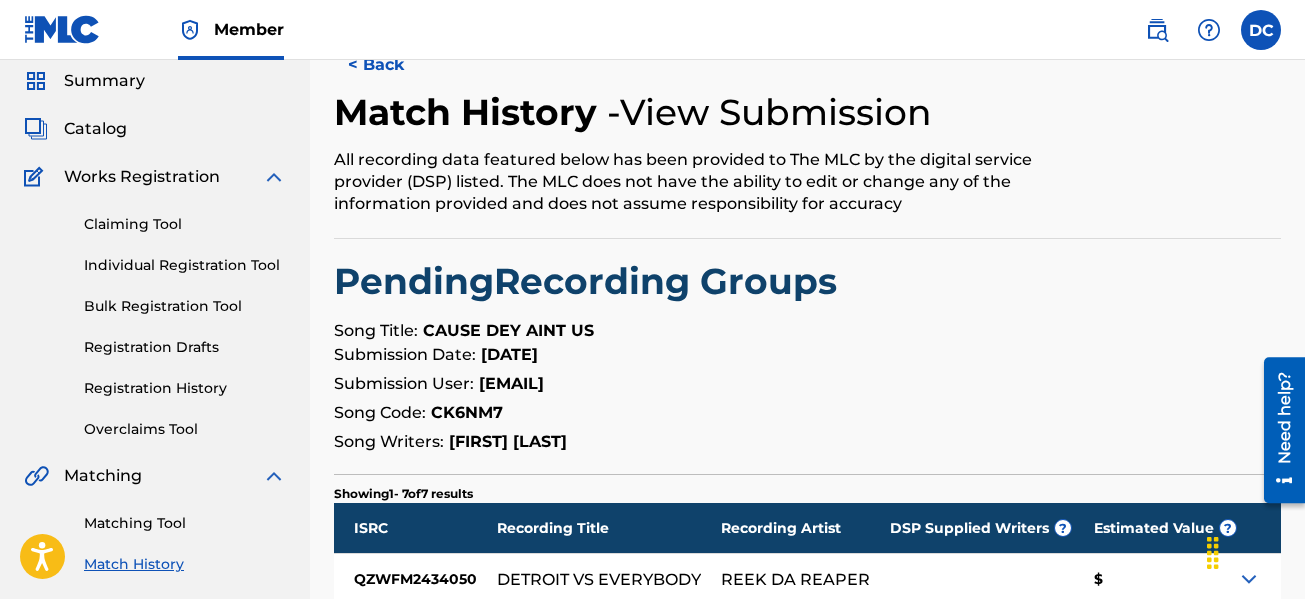 scroll, scrollTop: 0, scrollLeft: 0, axis: both 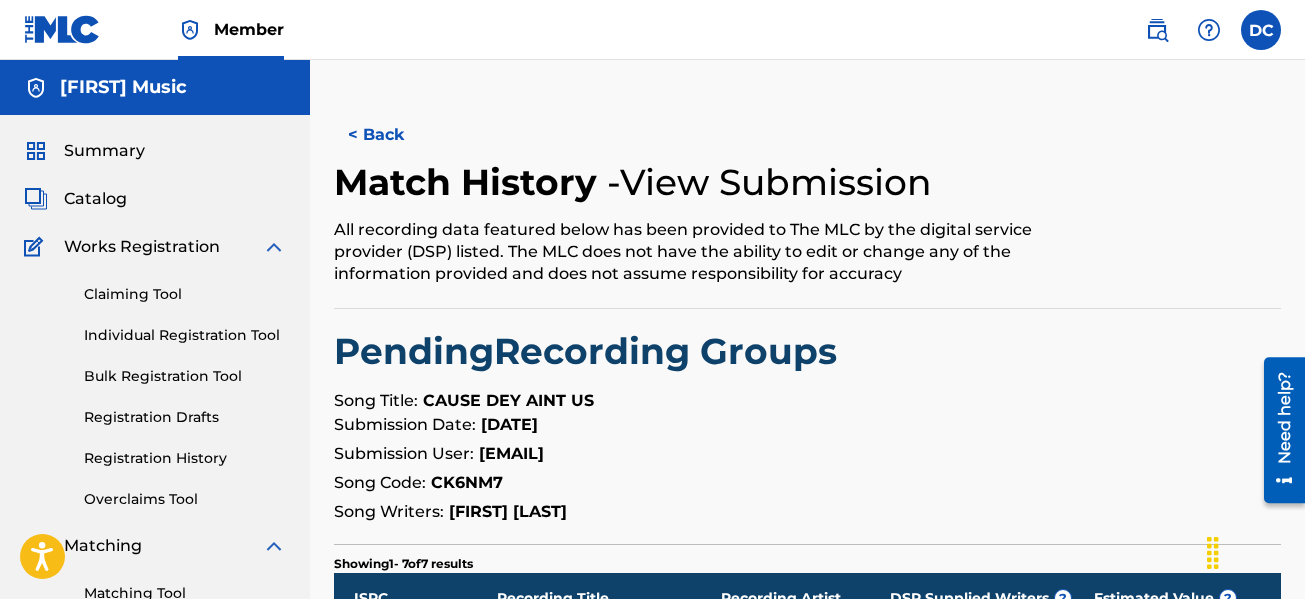 click on "< Back" at bounding box center (394, 135) 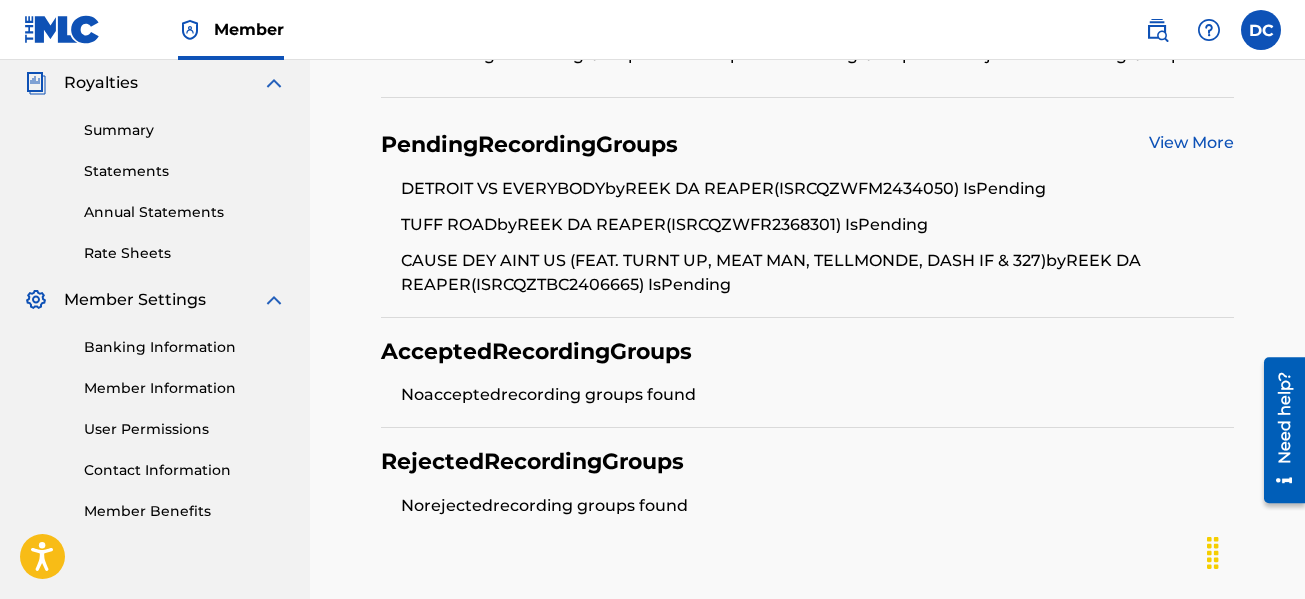 scroll, scrollTop: 633, scrollLeft: 0, axis: vertical 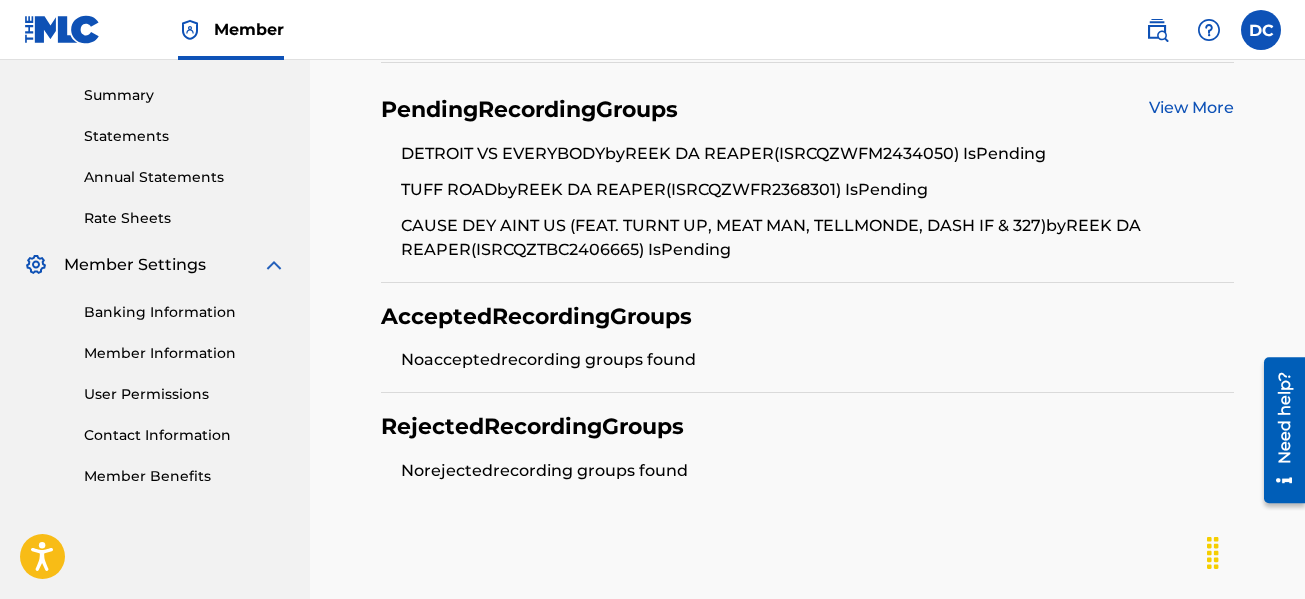click on "View More" at bounding box center (1191, 110) 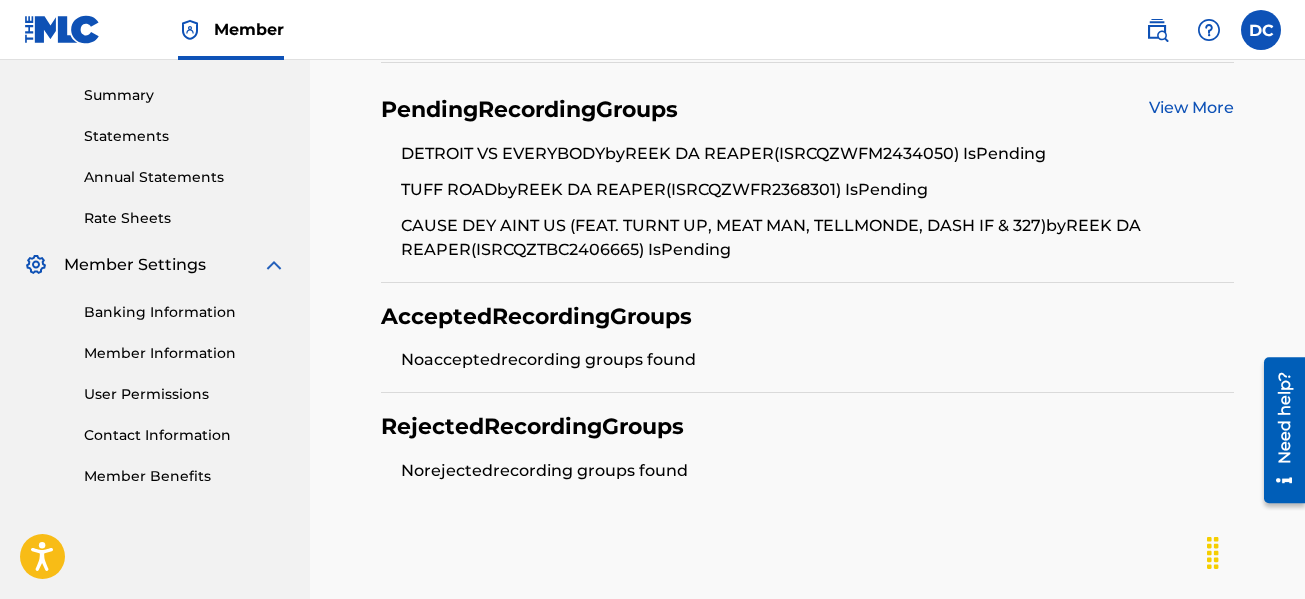 click on "View More" at bounding box center [1191, 107] 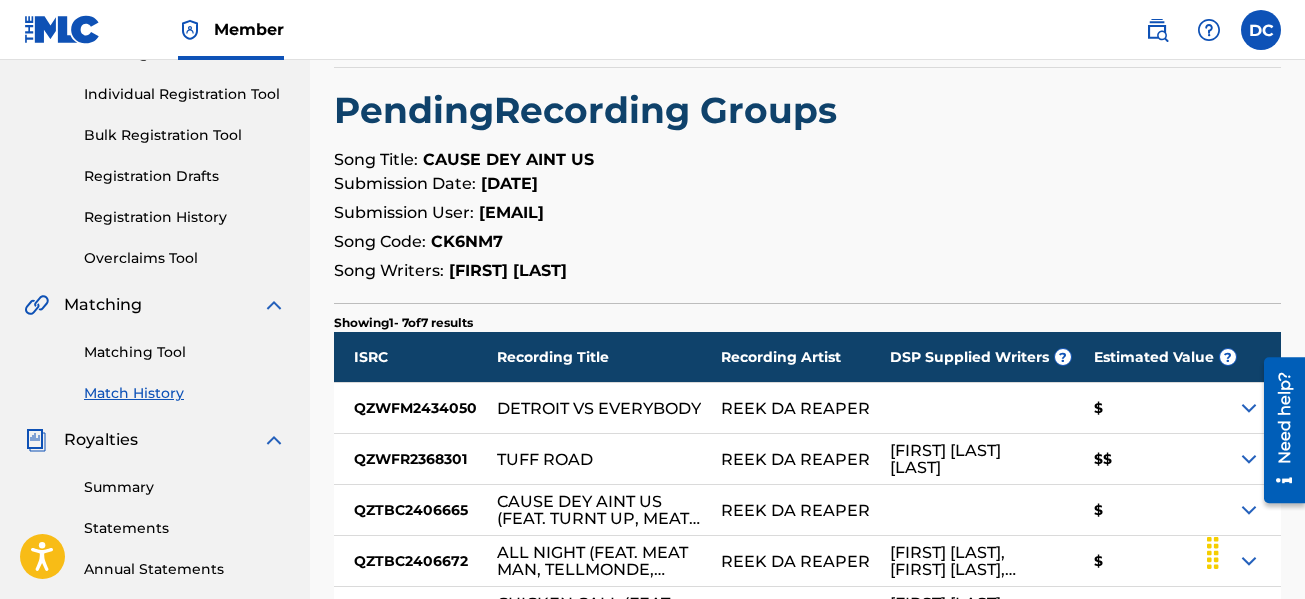 scroll, scrollTop: 0, scrollLeft: 0, axis: both 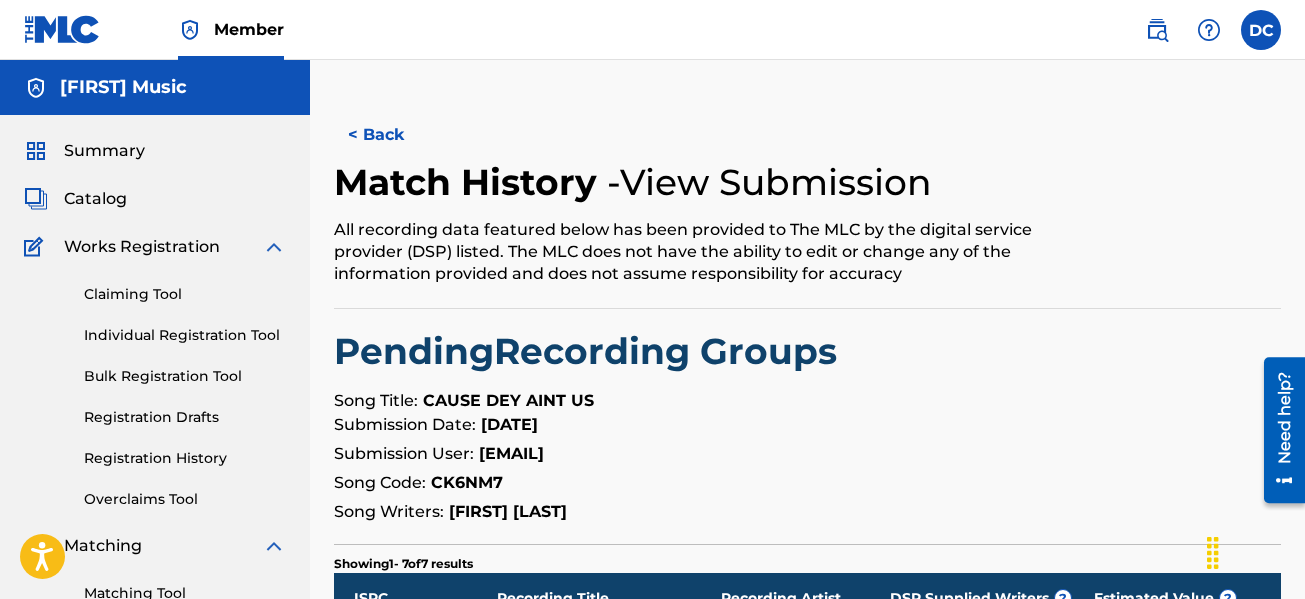 click on "< Back" at bounding box center [394, 135] 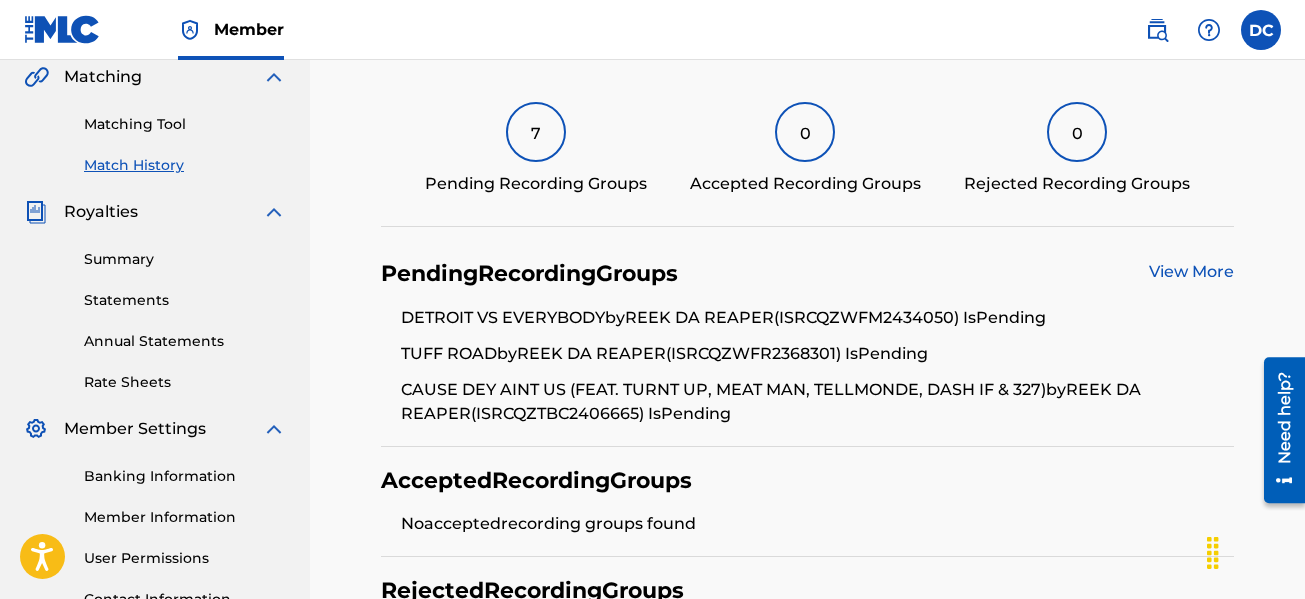 scroll, scrollTop: 433, scrollLeft: 0, axis: vertical 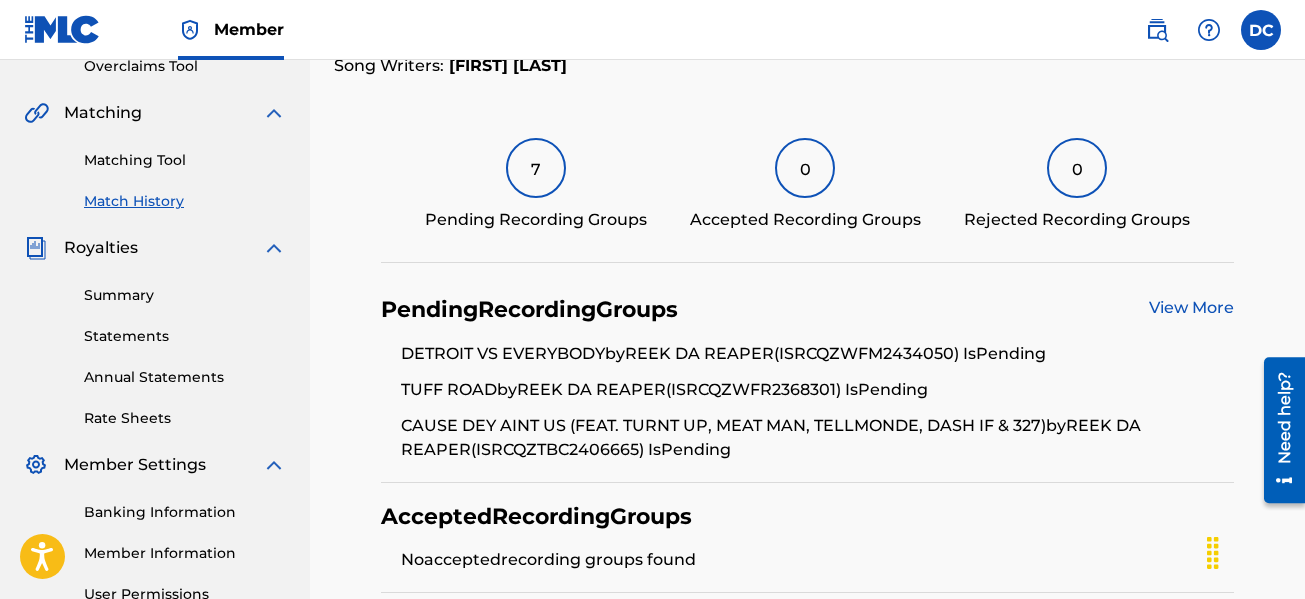 click on "Summary" at bounding box center (185, 295) 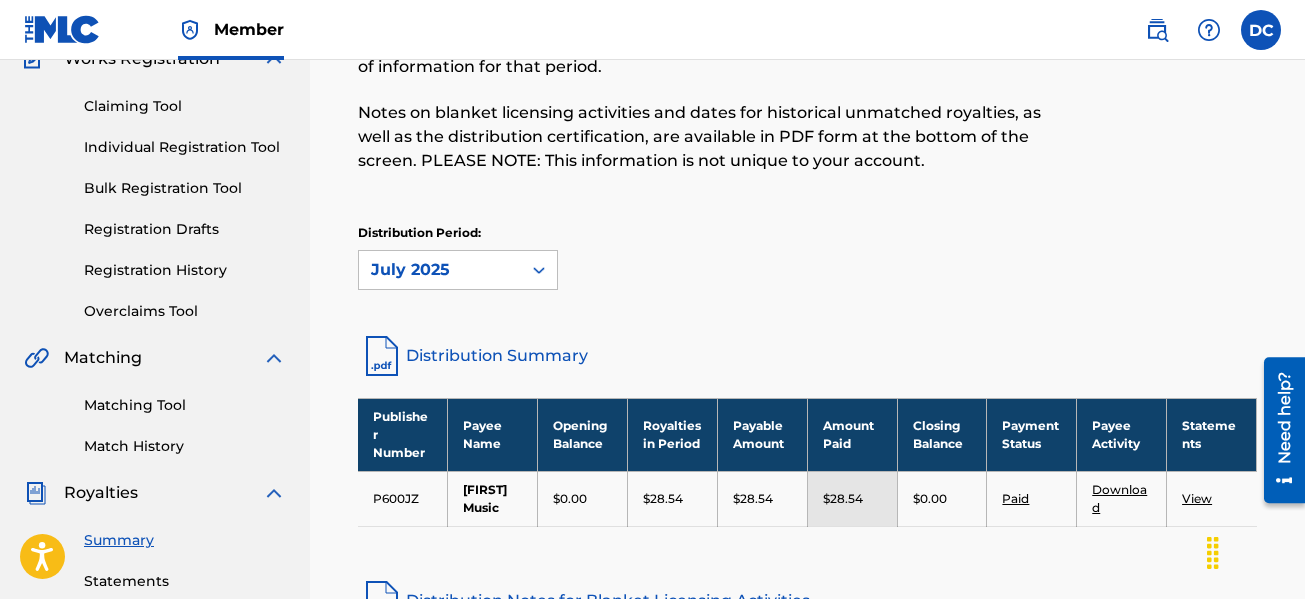 scroll, scrollTop: 300, scrollLeft: 0, axis: vertical 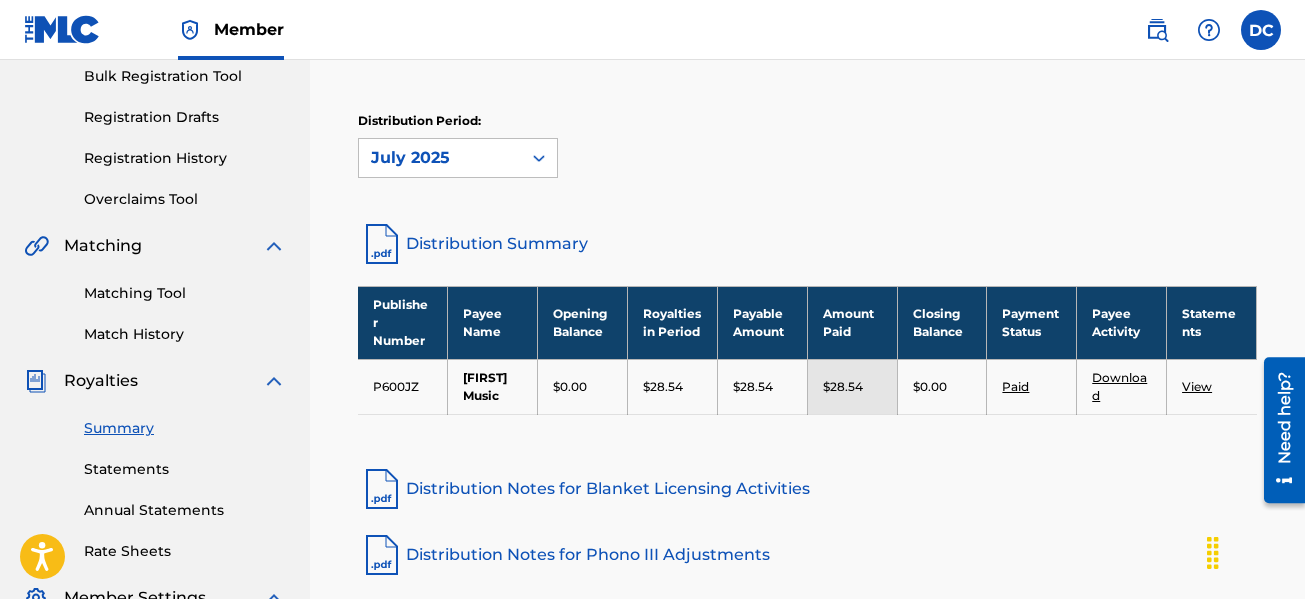 click on "Match History" at bounding box center [185, 334] 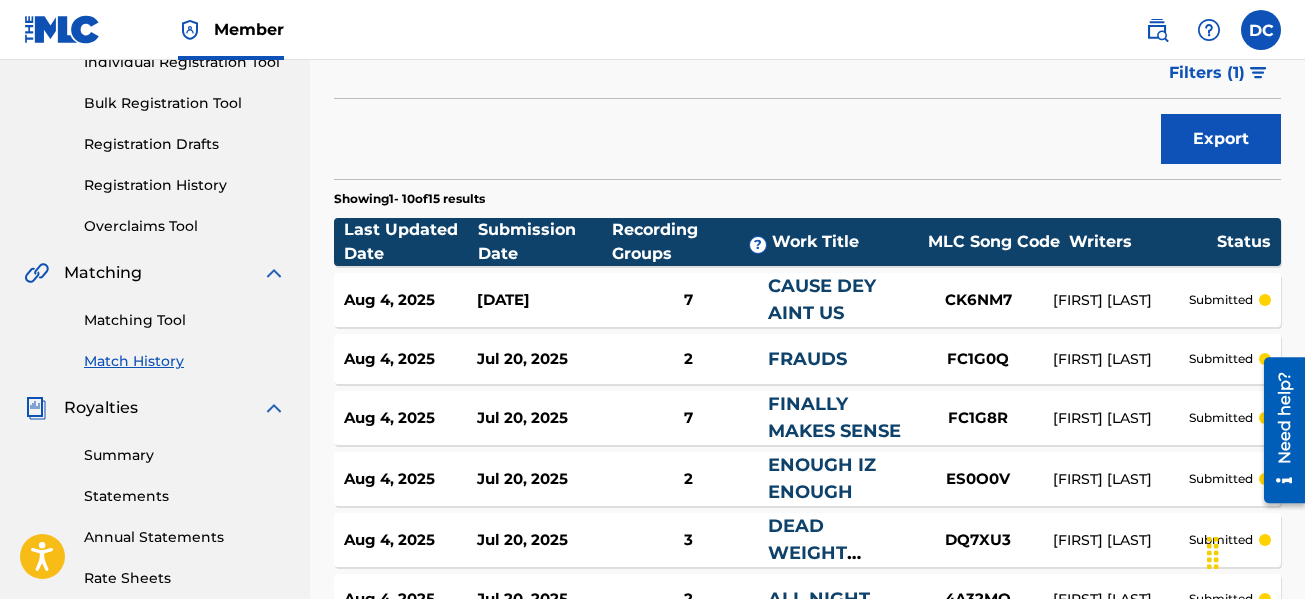 scroll, scrollTop: 0, scrollLeft: 0, axis: both 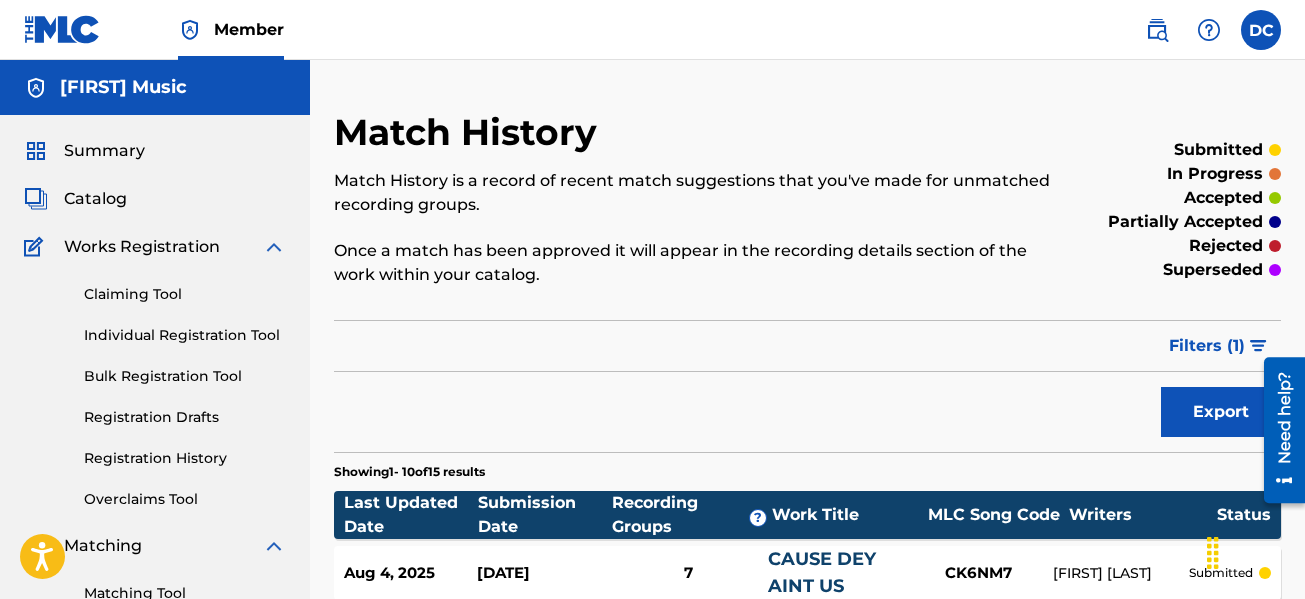 click on "Claiming Tool" at bounding box center [185, 294] 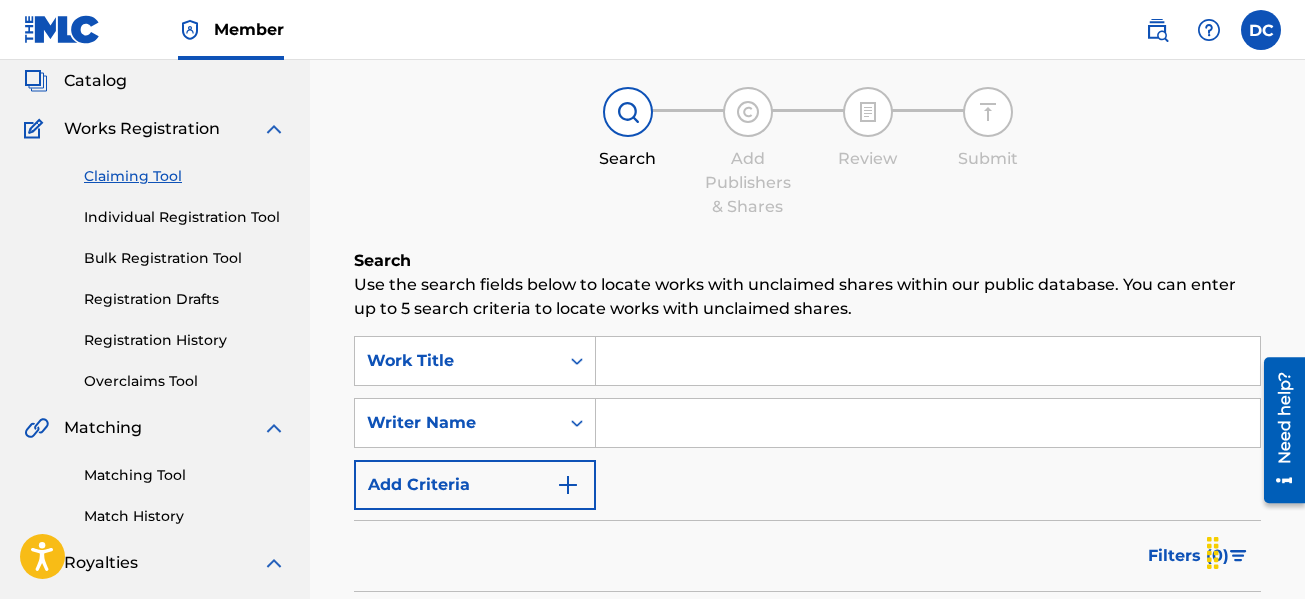 scroll, scrollTop: 200, scrollLeft: 0, axis: vertical 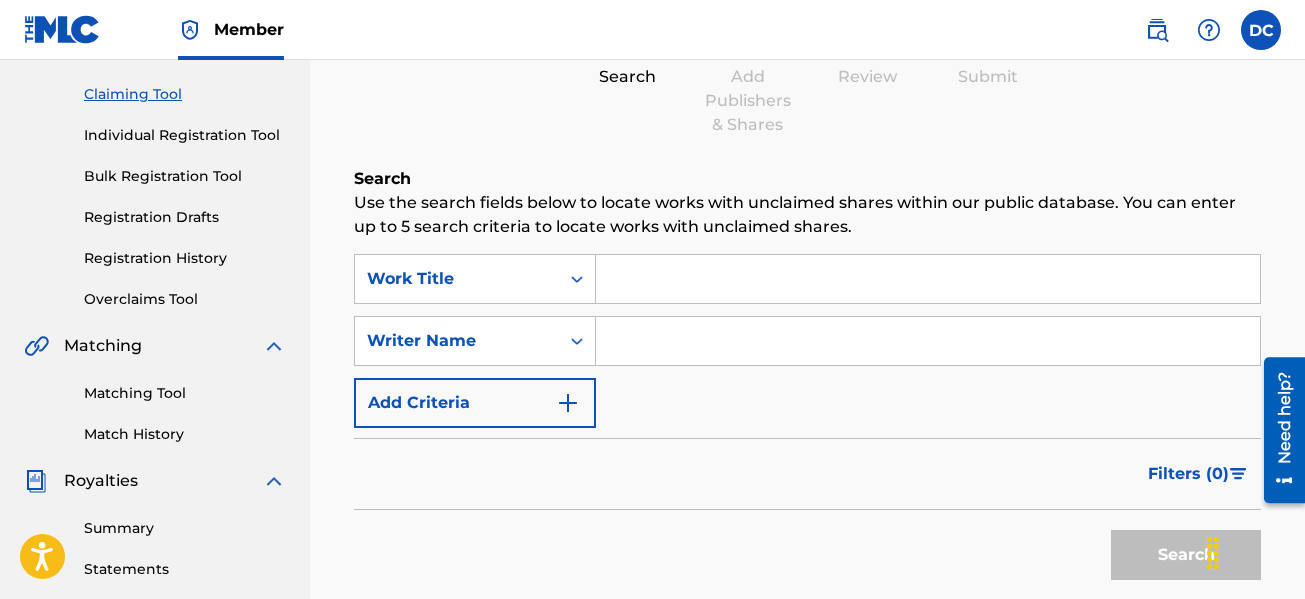 click at bounding box center [928, 279] 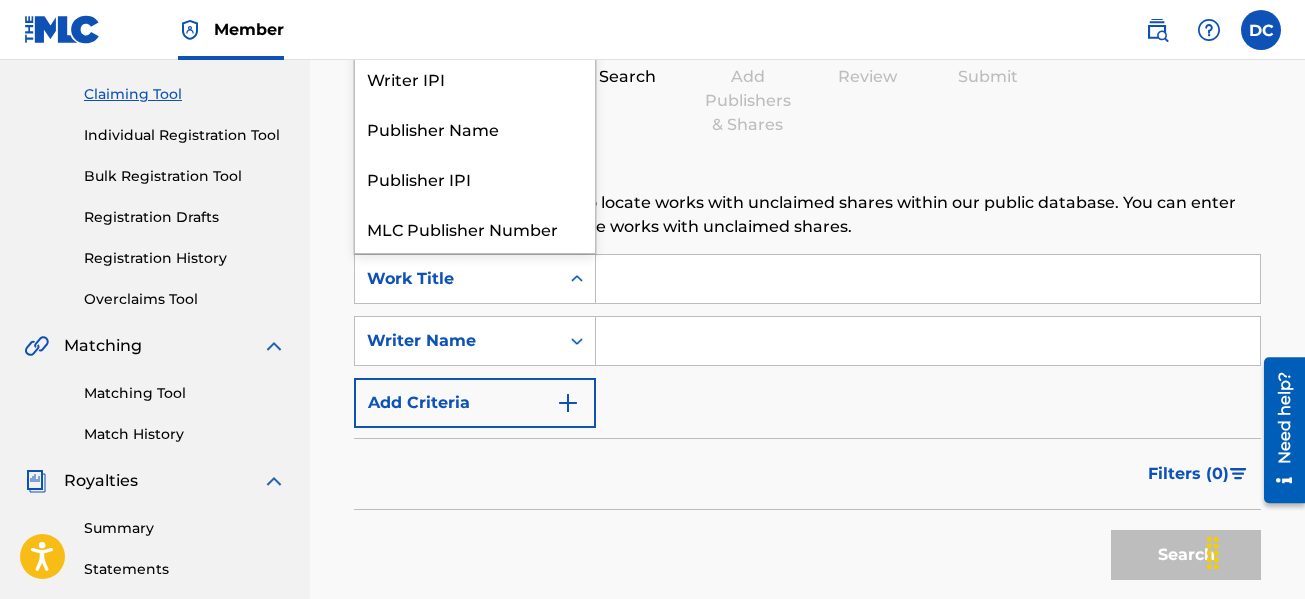 click on "Work Title" at bounding box center (457, 279) 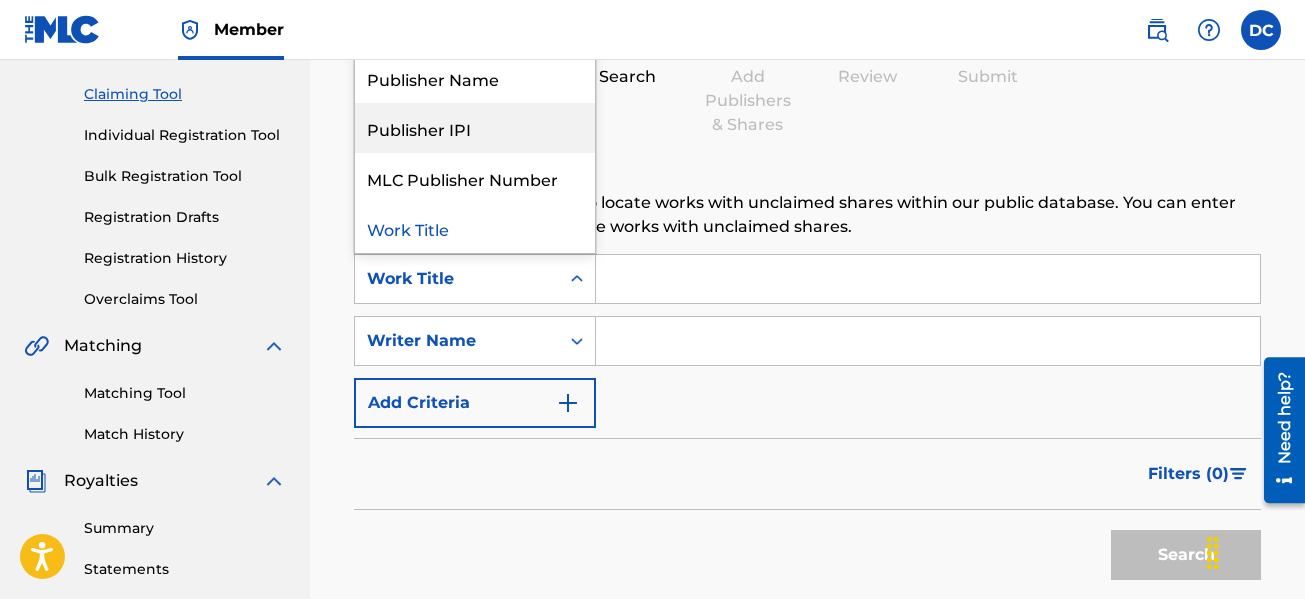 scroll, scrollTop: 0, scrollLeft: 0, axis: both 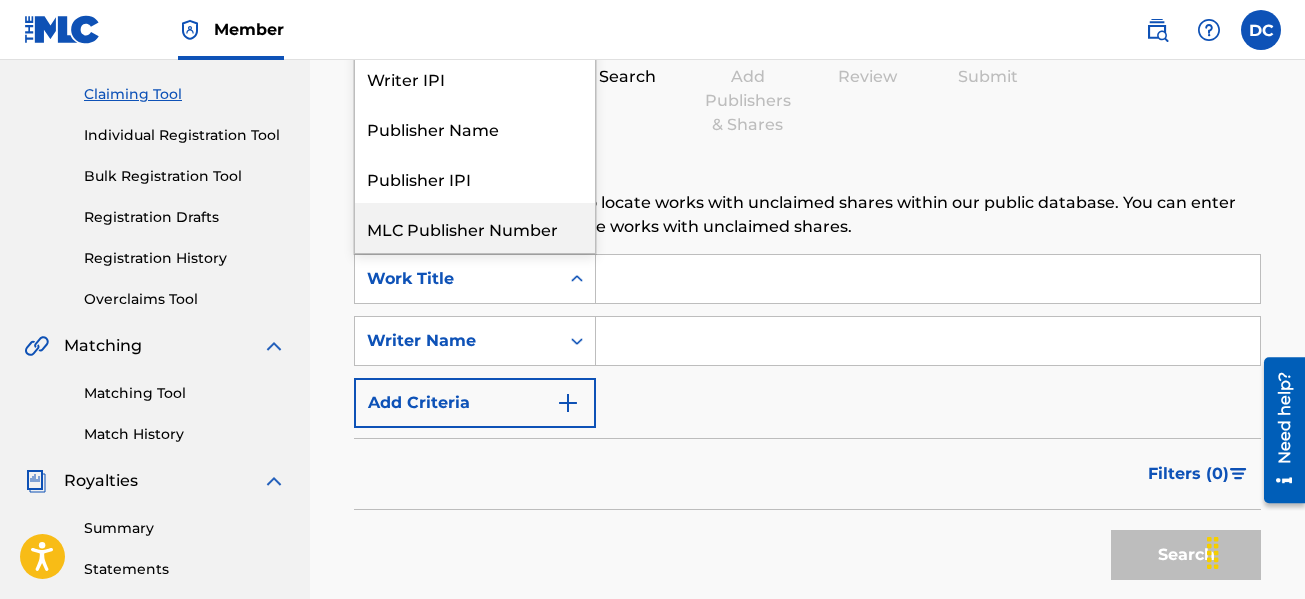 click on "Add Criteria" at bounding box center (475, 403) 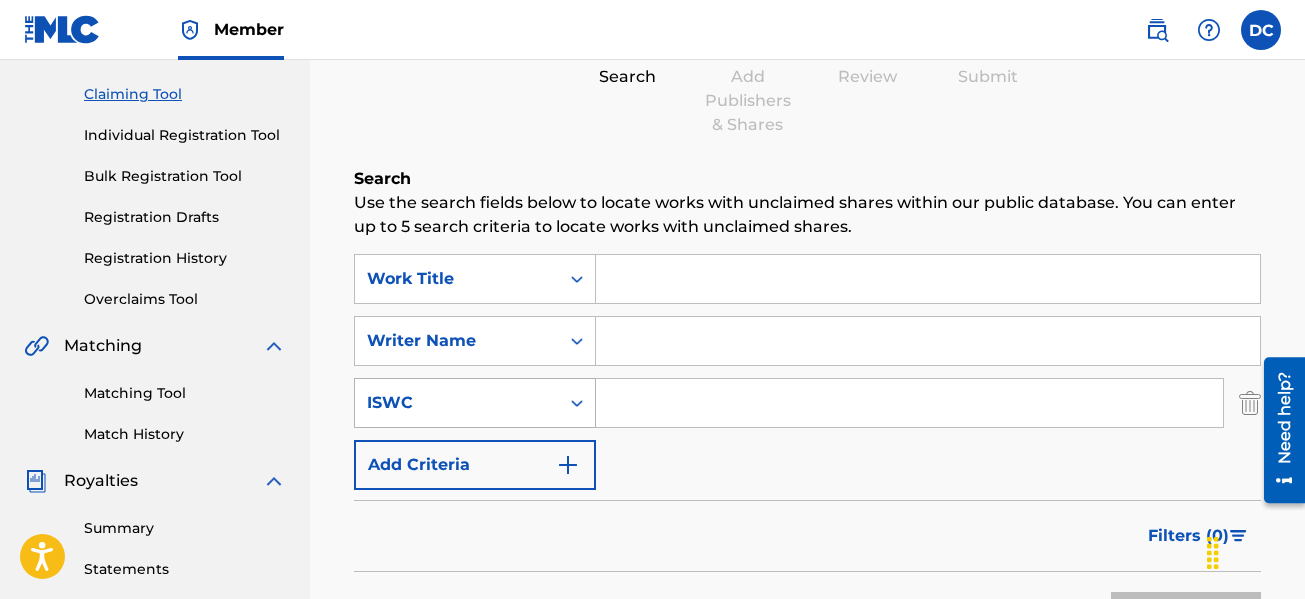 click on "ISWC" at bounding box center [457, 403] 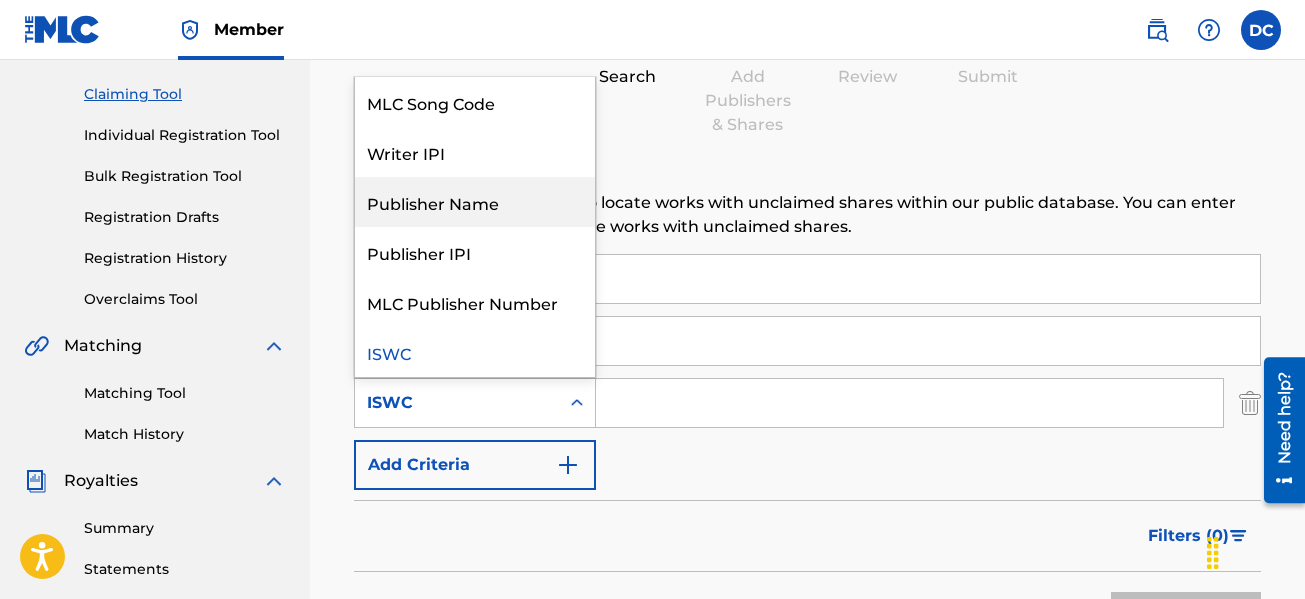click on "Publisher Name" at bounding box center [475, 202] 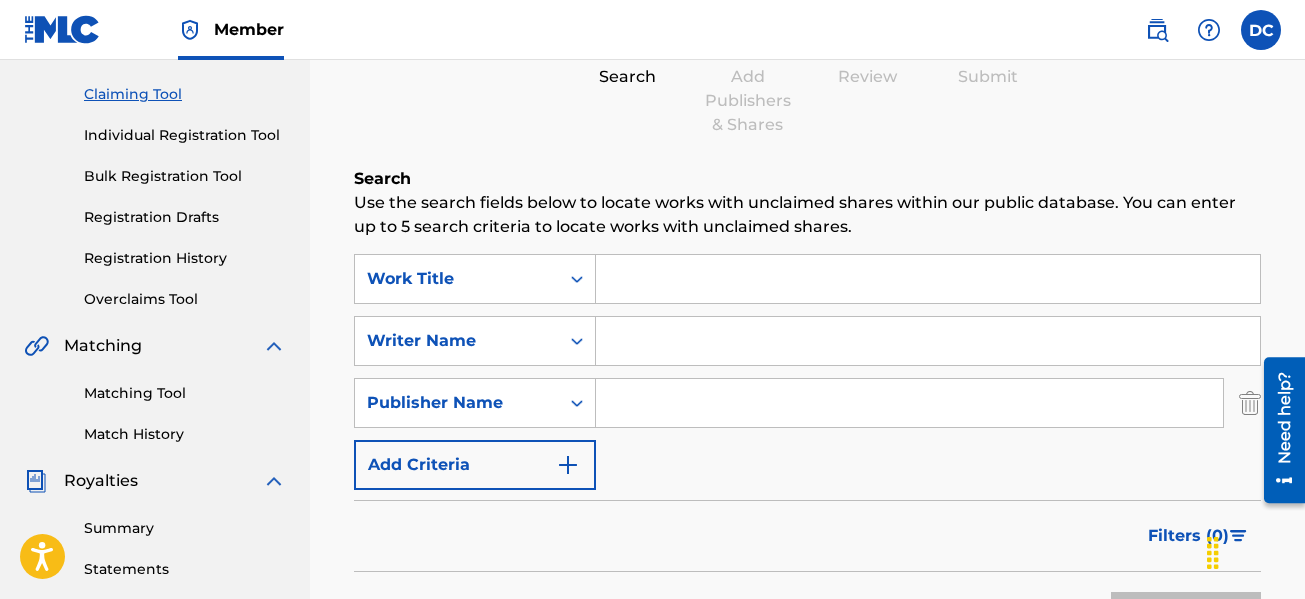 click at bounding box center (909, 403) 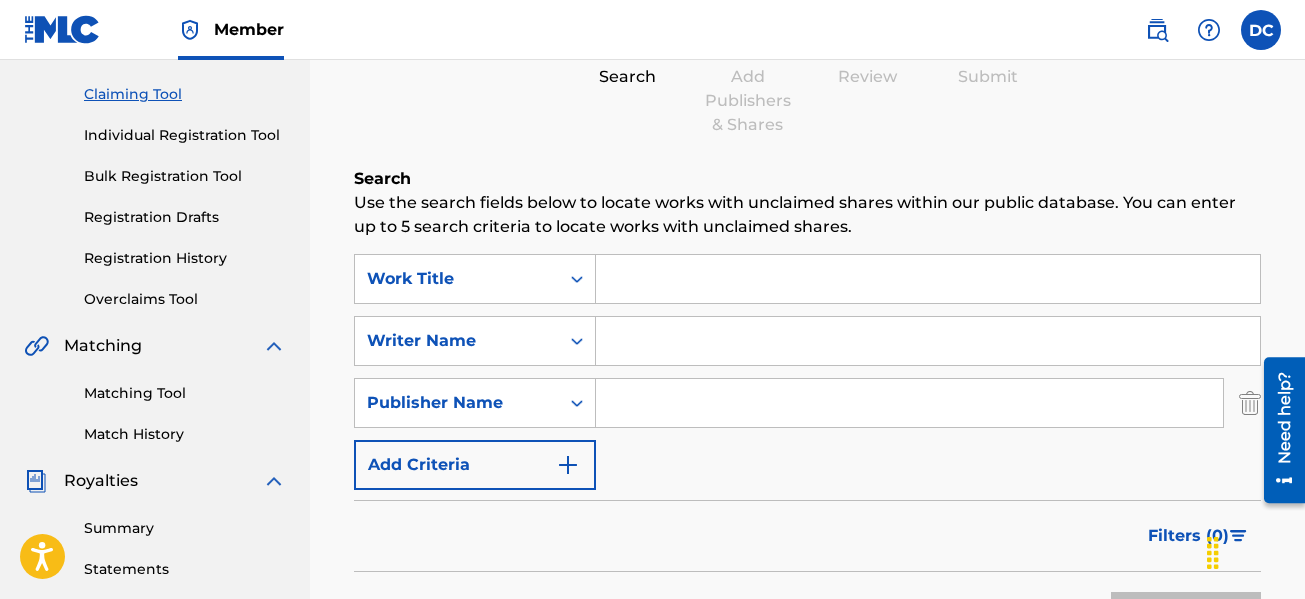 type on "[FIRST] [LAST]" 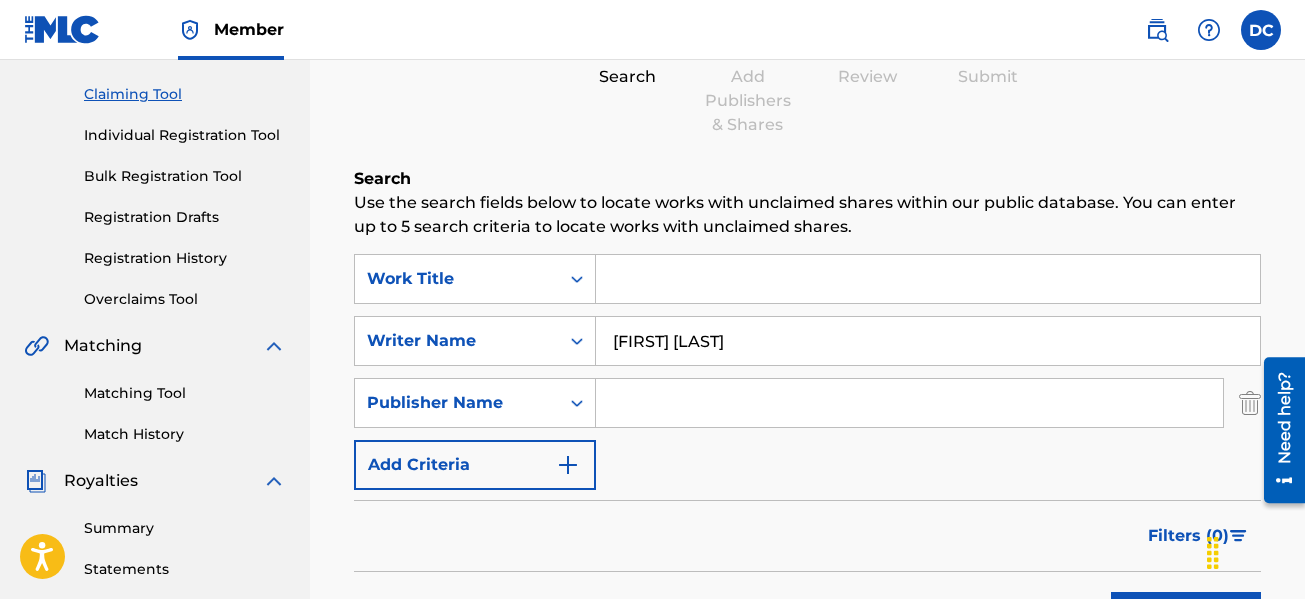 click at bounding box center (909, 403) 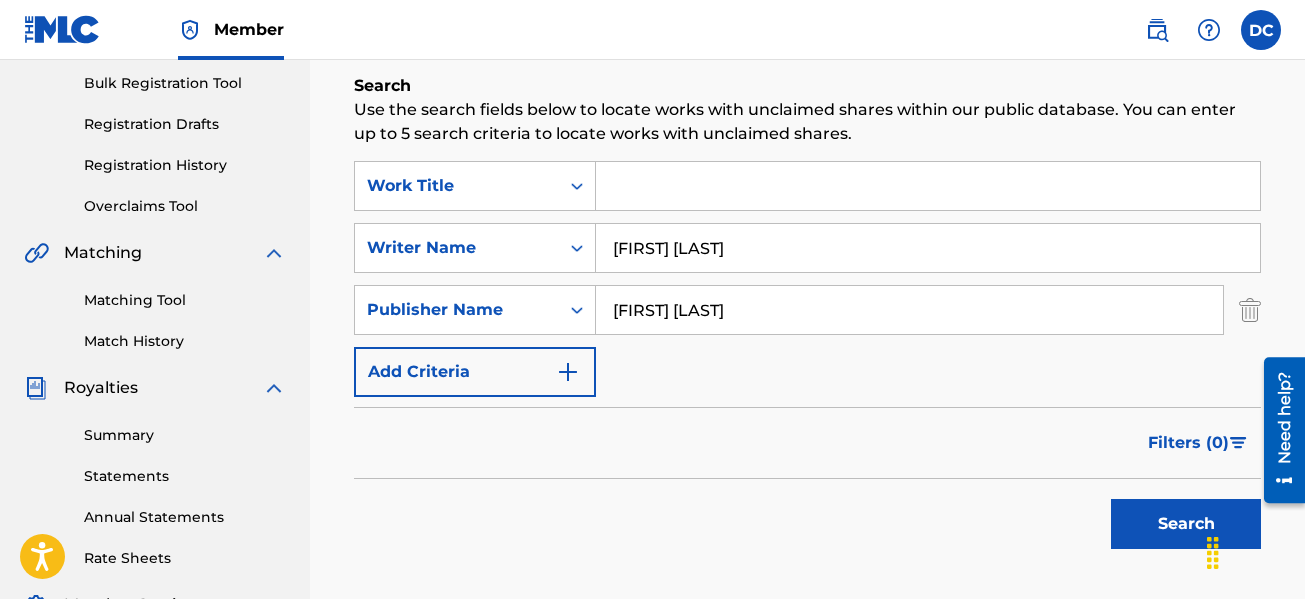 scroll, scrollTop: 400, scrollLeft: 0, axis: vertical 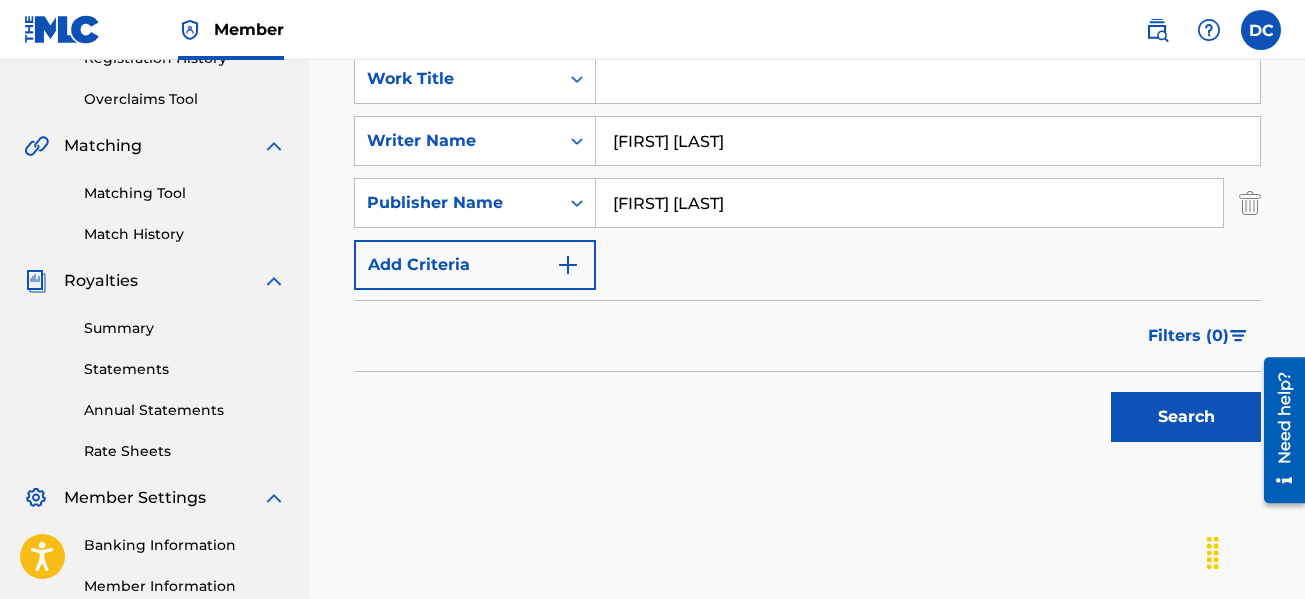 type on "[FIRST] [LAST]" 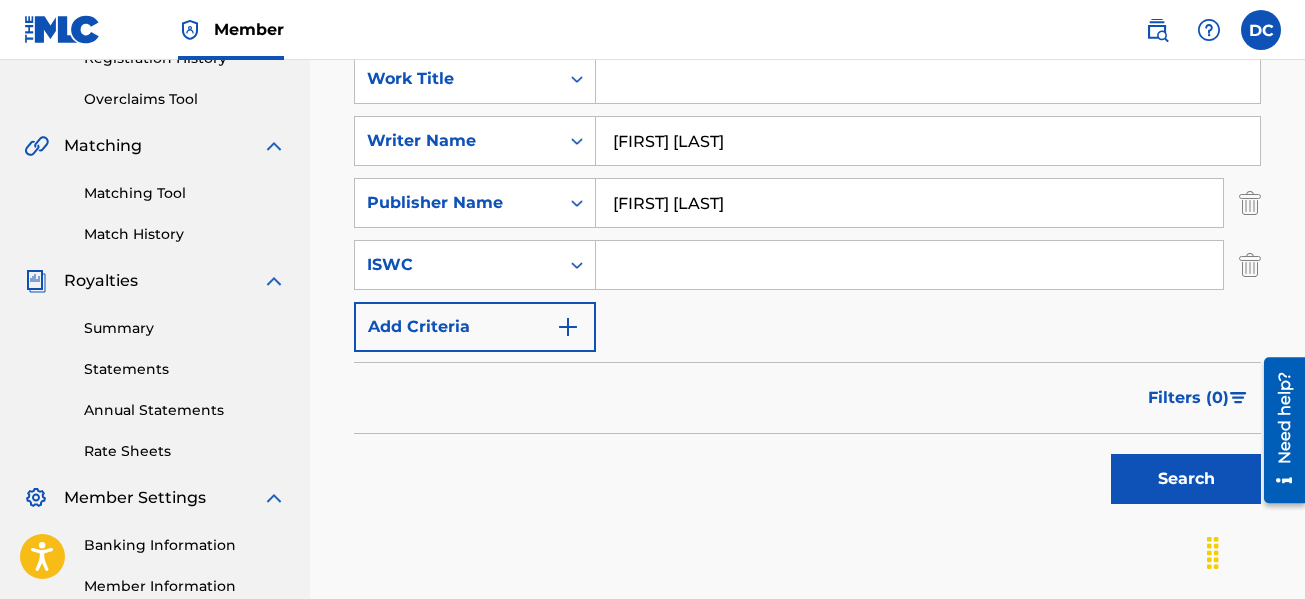 click at bounding box center (1250, 265) 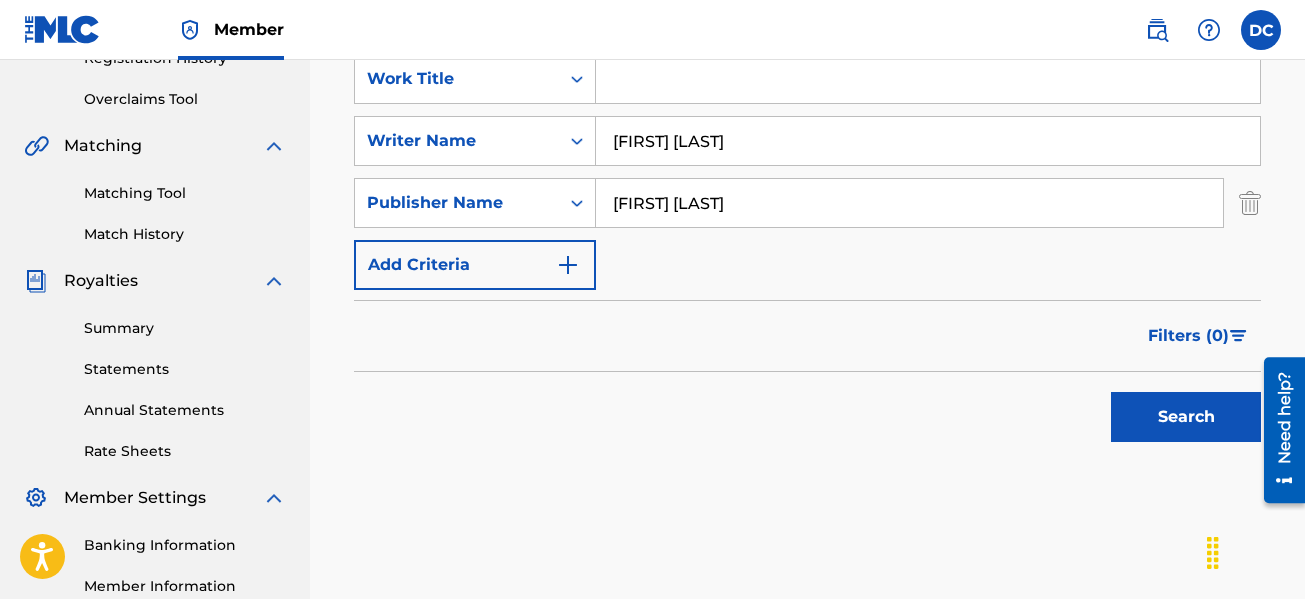 click on "Search" at bounding box center (1186, 417) 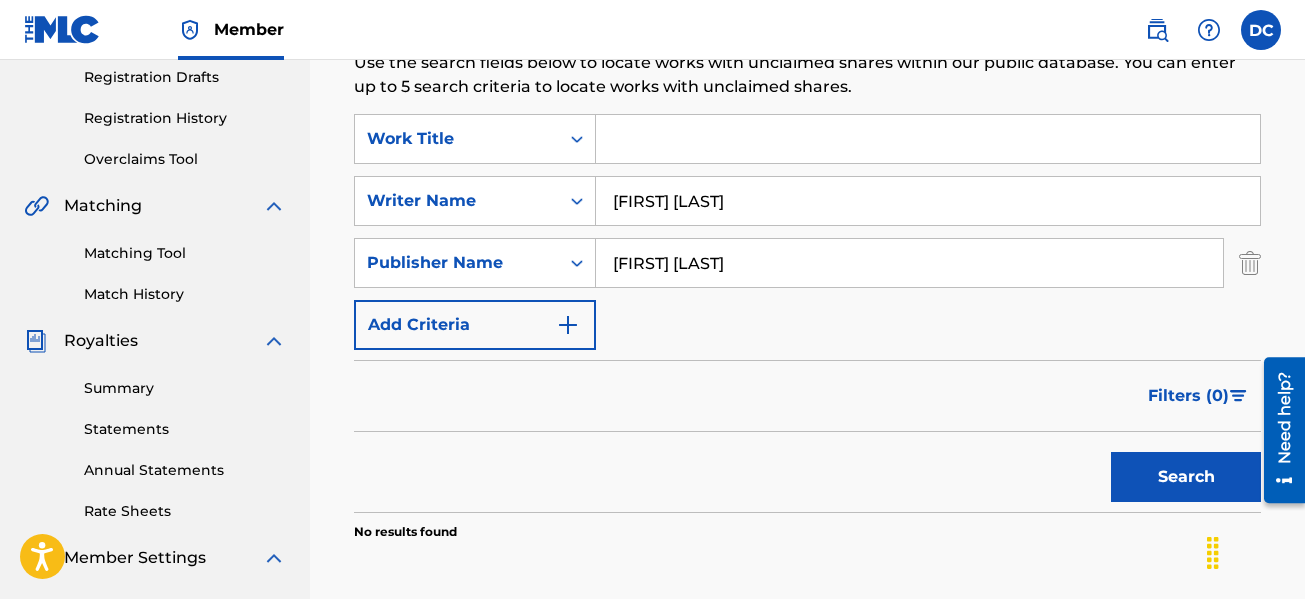 scroll, scrollTop: 341, scrollLeft: 0, axis: vertical 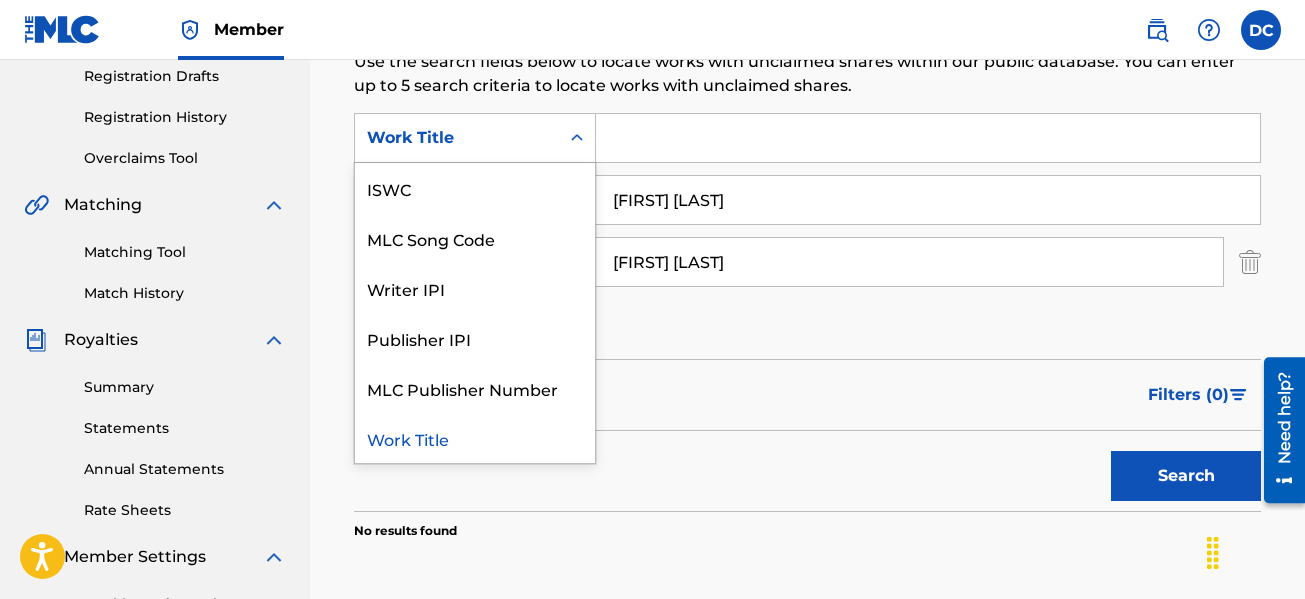 click 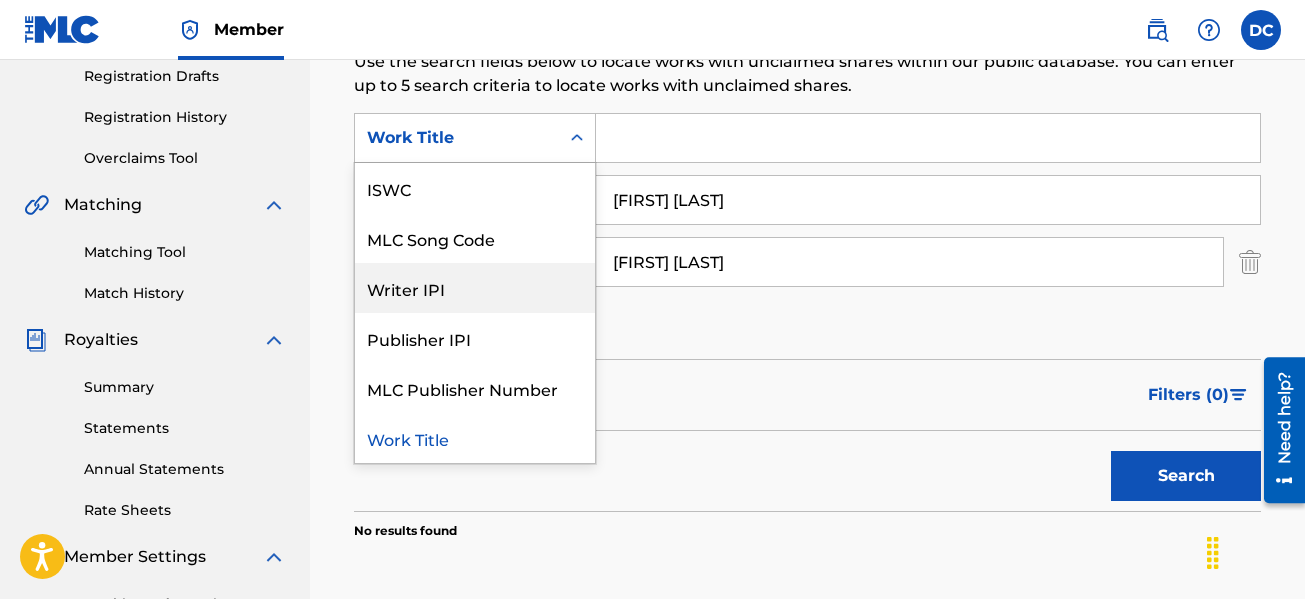 click on "Writer IPI" at bounding box center (475, 288) 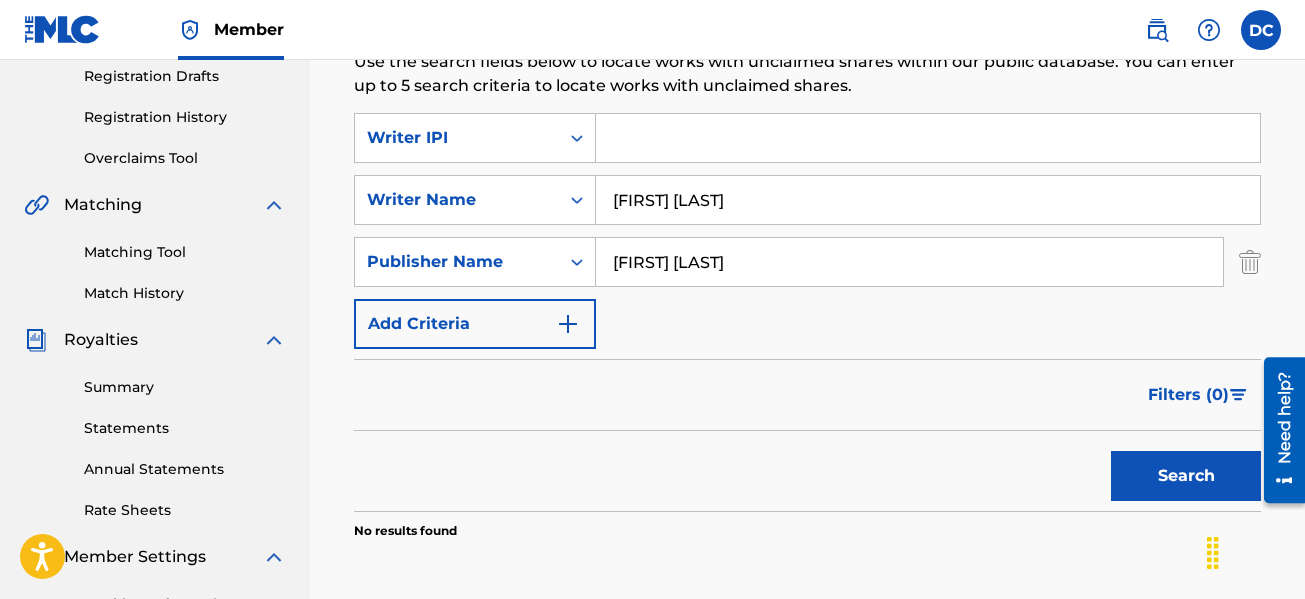 click at bounding box center (928, 138) 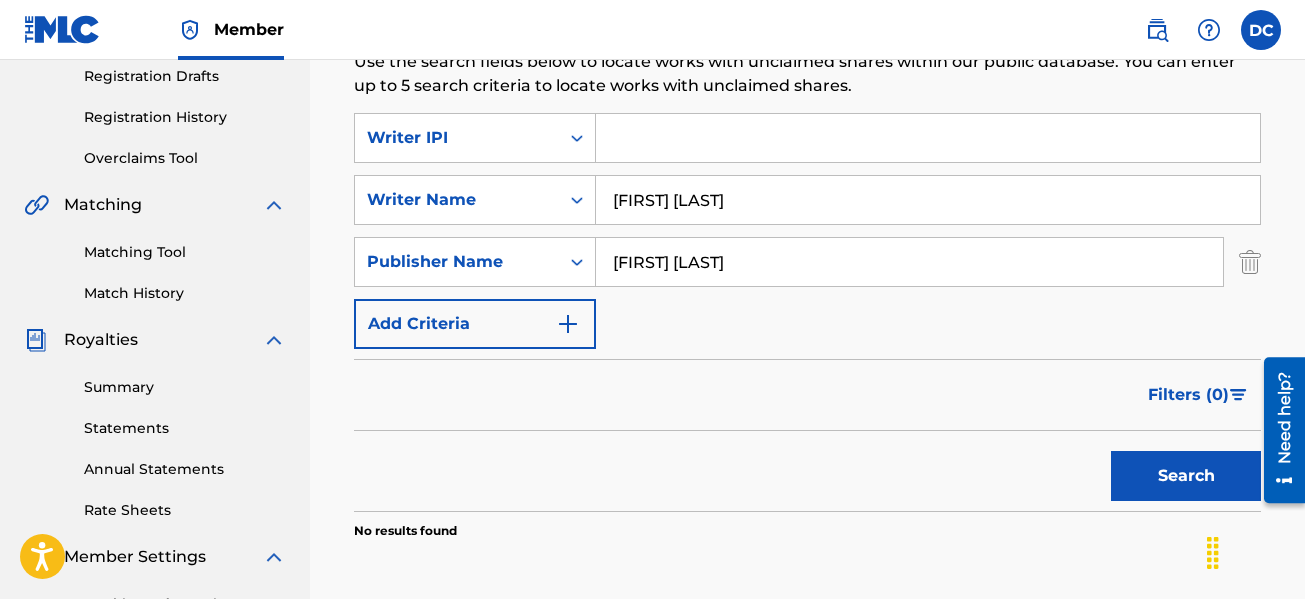 click at bounding box center (928, 138) 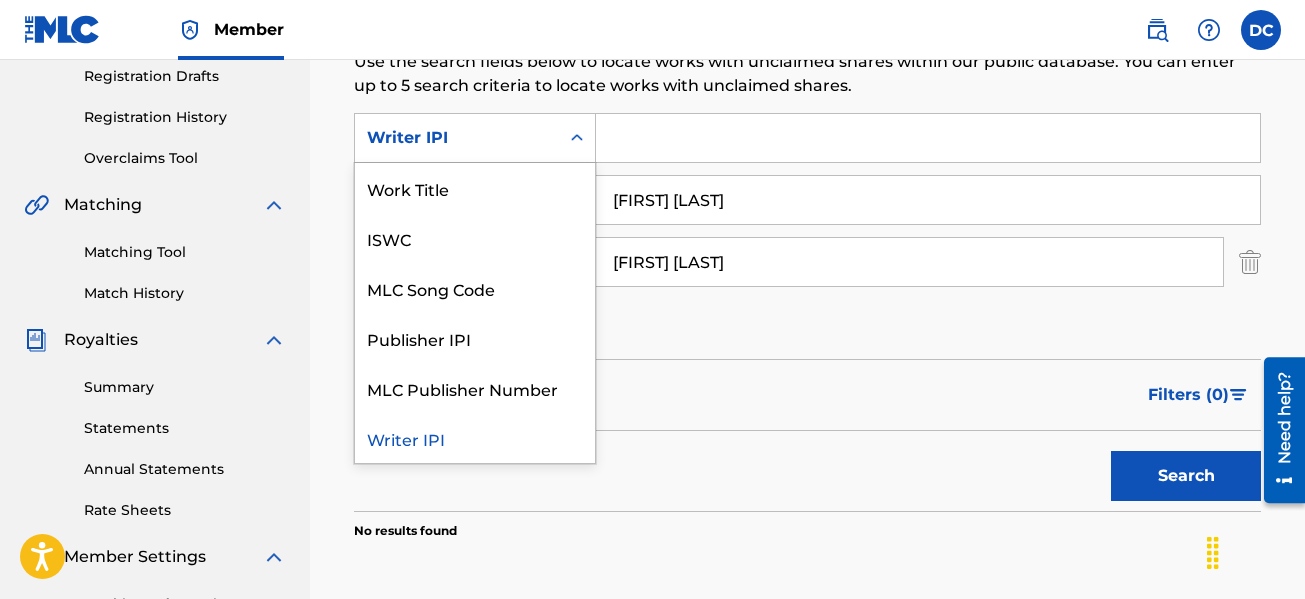 click on "Writer IPI" at bounding box center [457, 138] 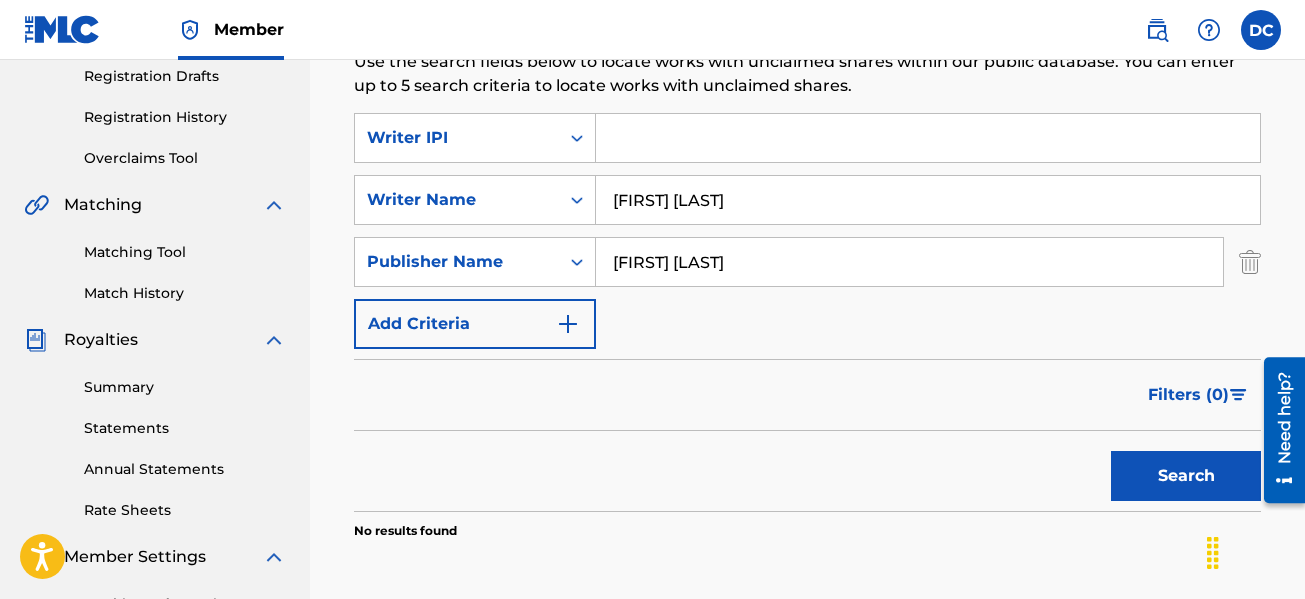 click on "Writer IPI" at bounding box center [457, 138] 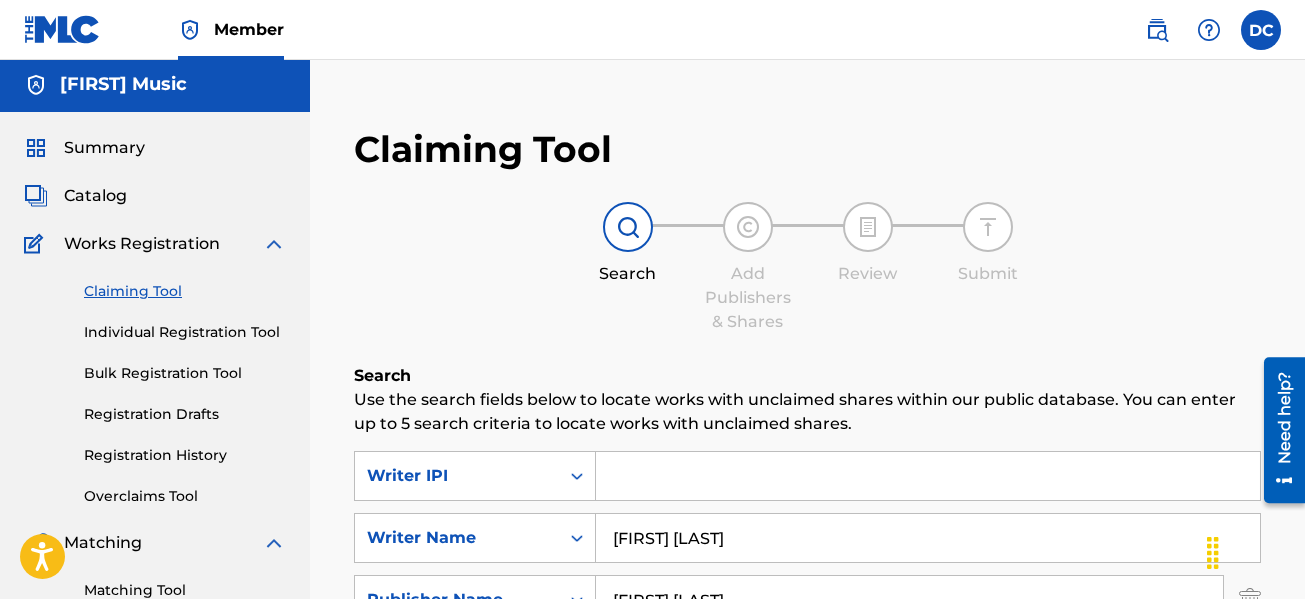 scroll, scrollTop: 0, scrollLeft: 0, axis: both 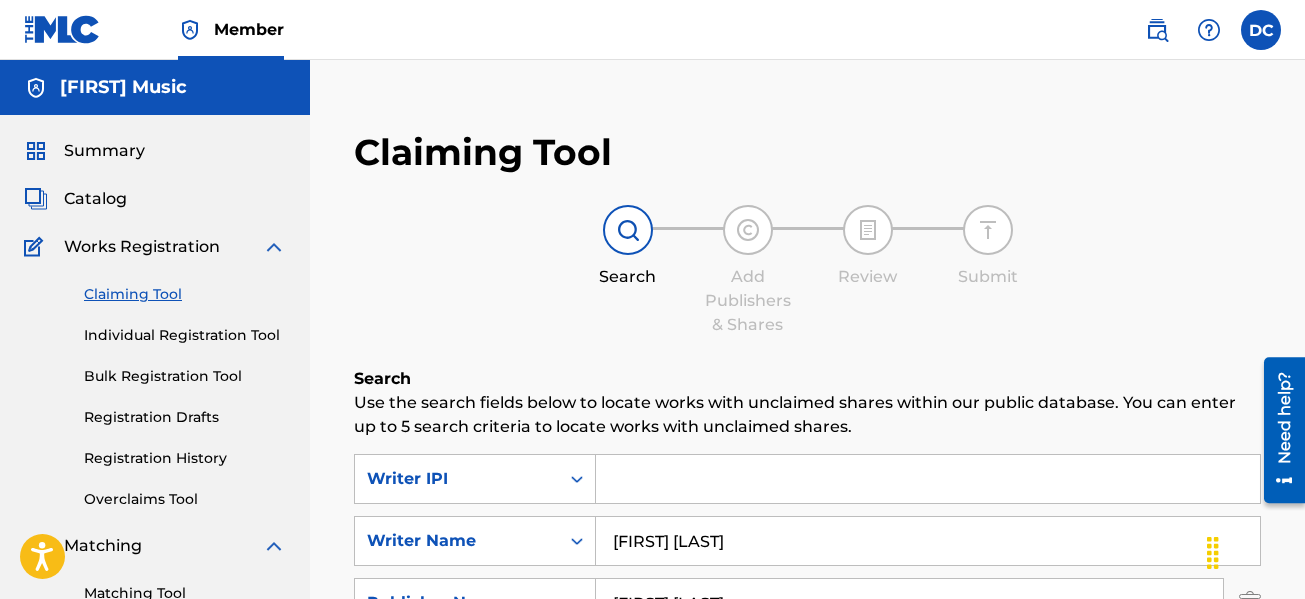 click on "Summary" at bounding box center [104, 151] 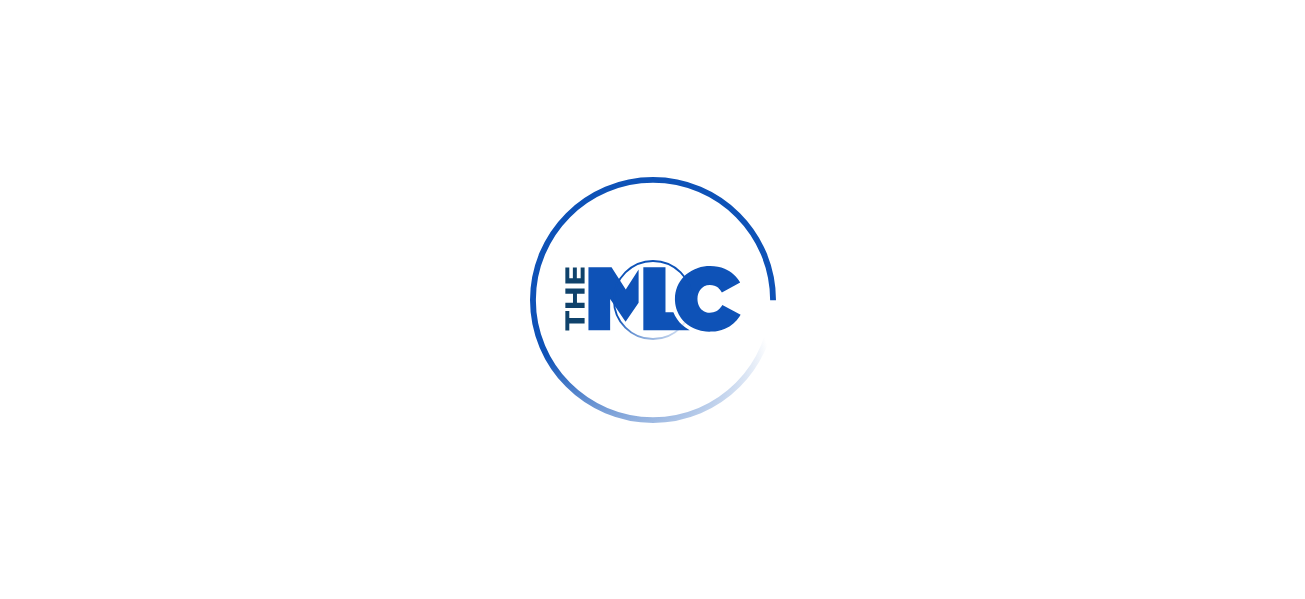 scroll, scrollTop: 0, scrollLeft: 0, axis: both 